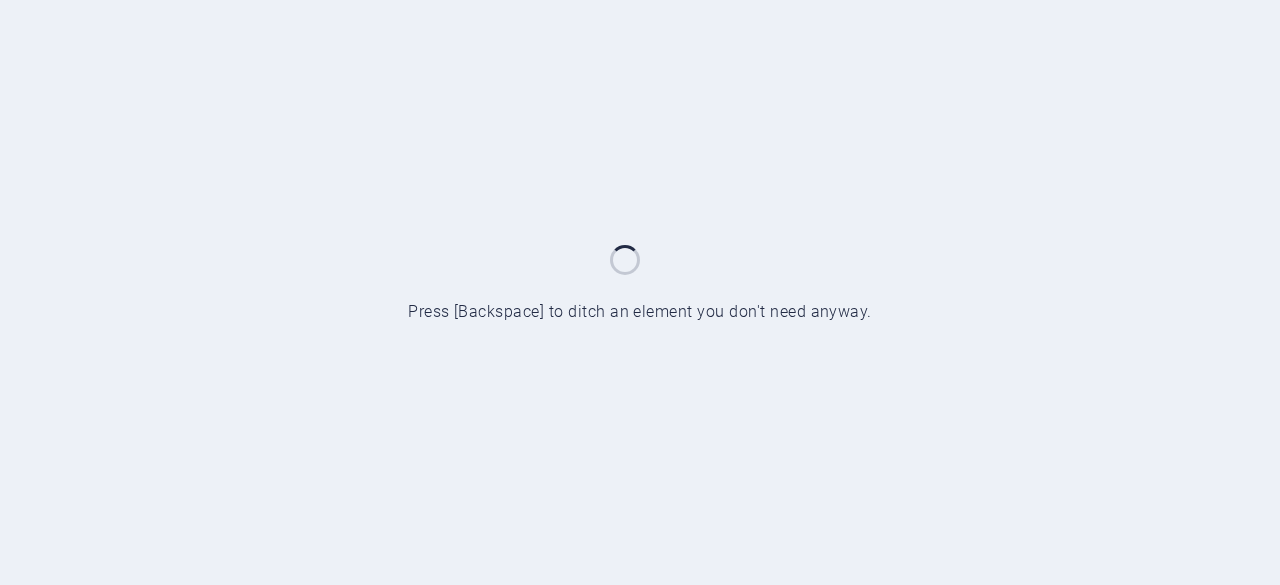scroll, scrollTop: 0, scrollLeft: 0, axis: both 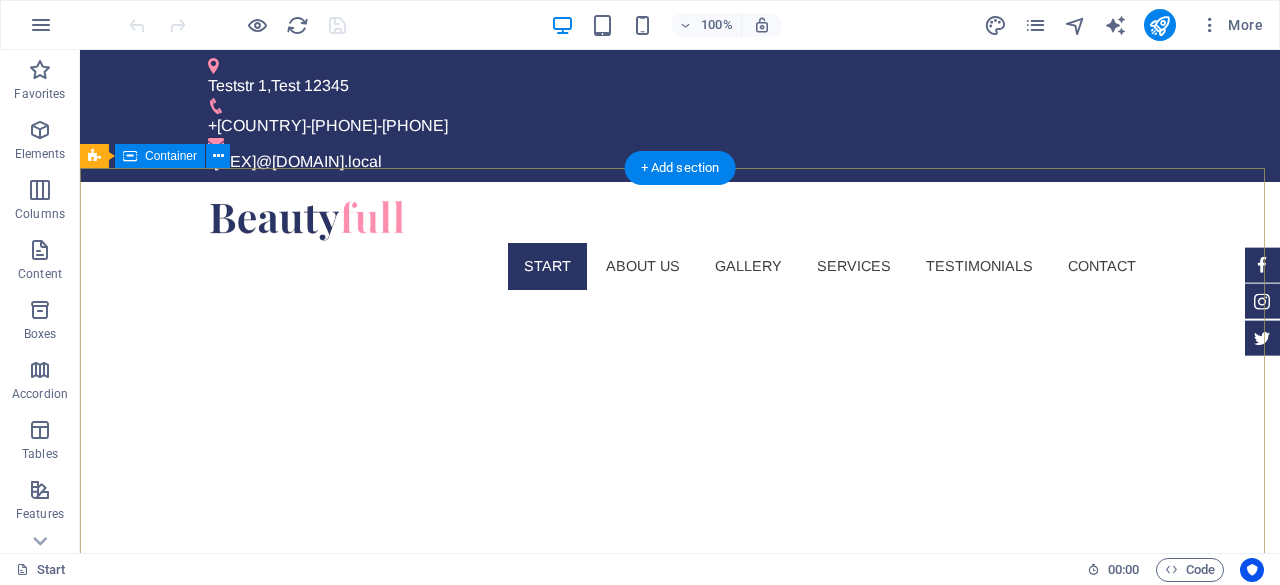 click on "[DOMAIN] Sed ut perspiciatis unde omnis iste natus doloremque laudantium.  Learn more" at bounding box center (680, 965) 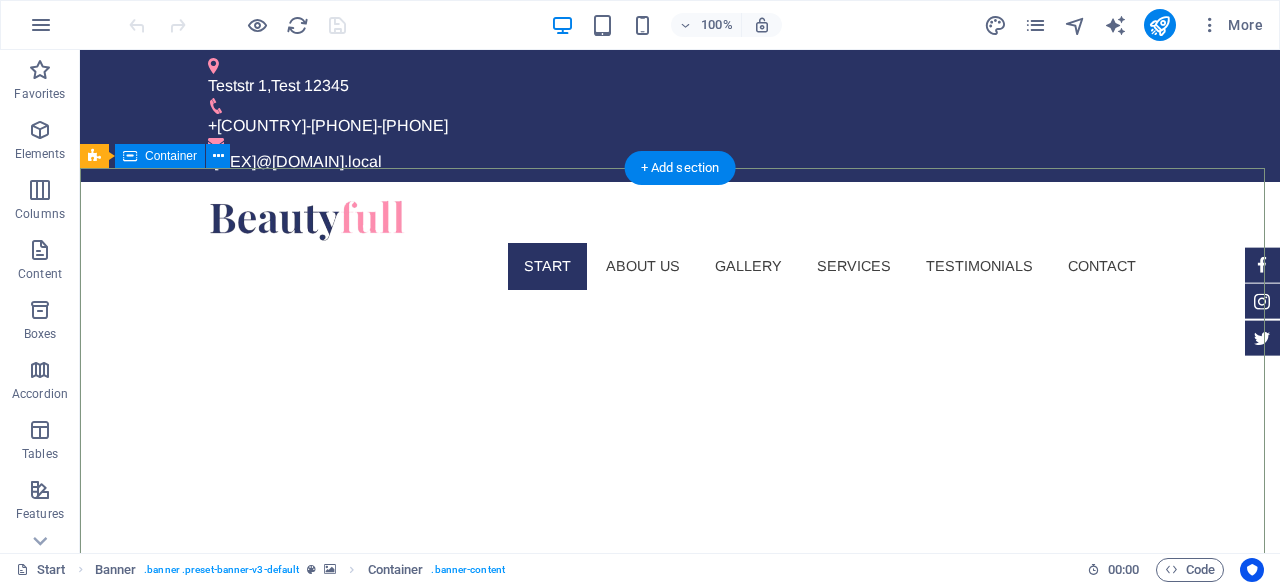 click on "[DOMAIN] Sed ut perspiciatis unde omnis iste natus doloremque laudantium.  Learn more" at bounding box center (680, 965) 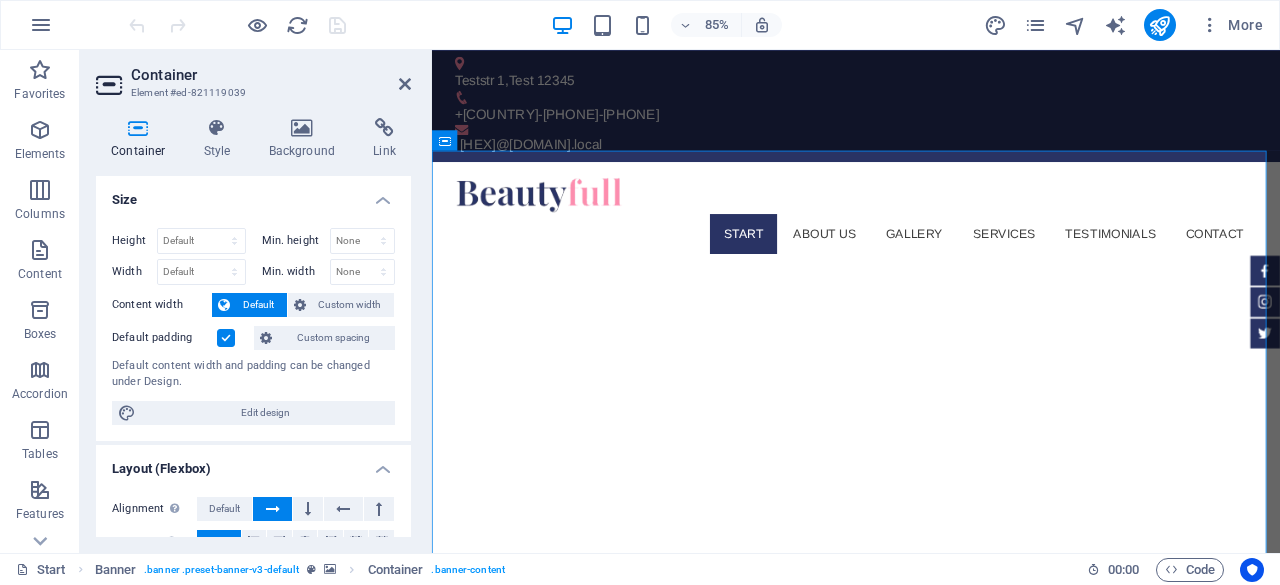 click at bounding box center [138, 128] 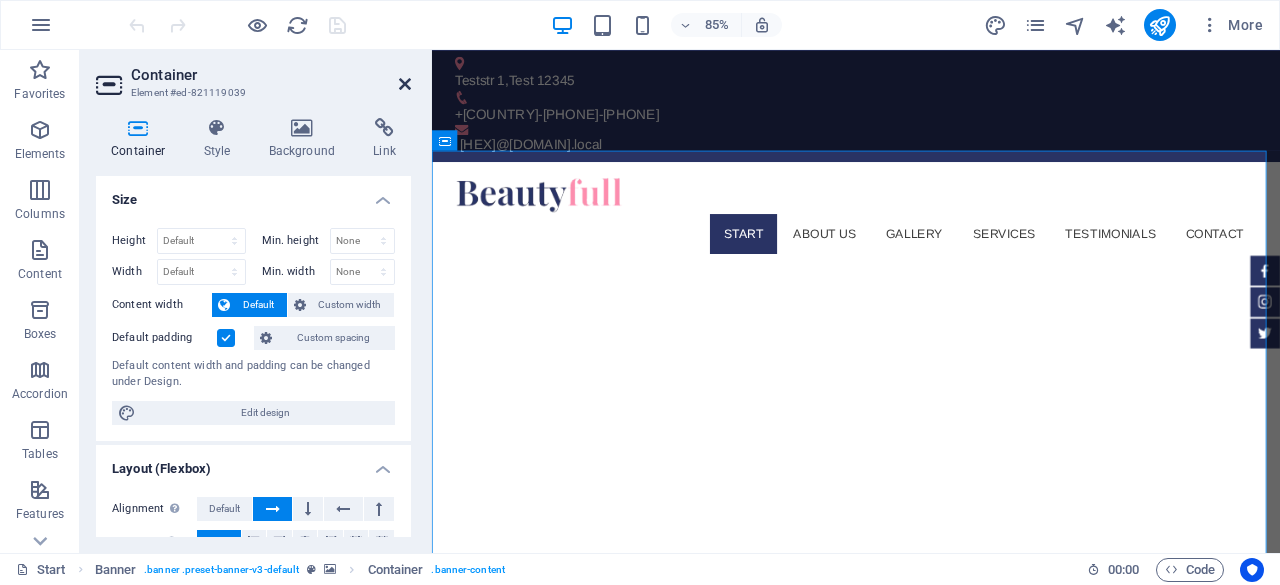 drag, startPoint x: 328, startPoint y: 30, endPoint x: 408, endPoint y: 80, distance: 94.33981 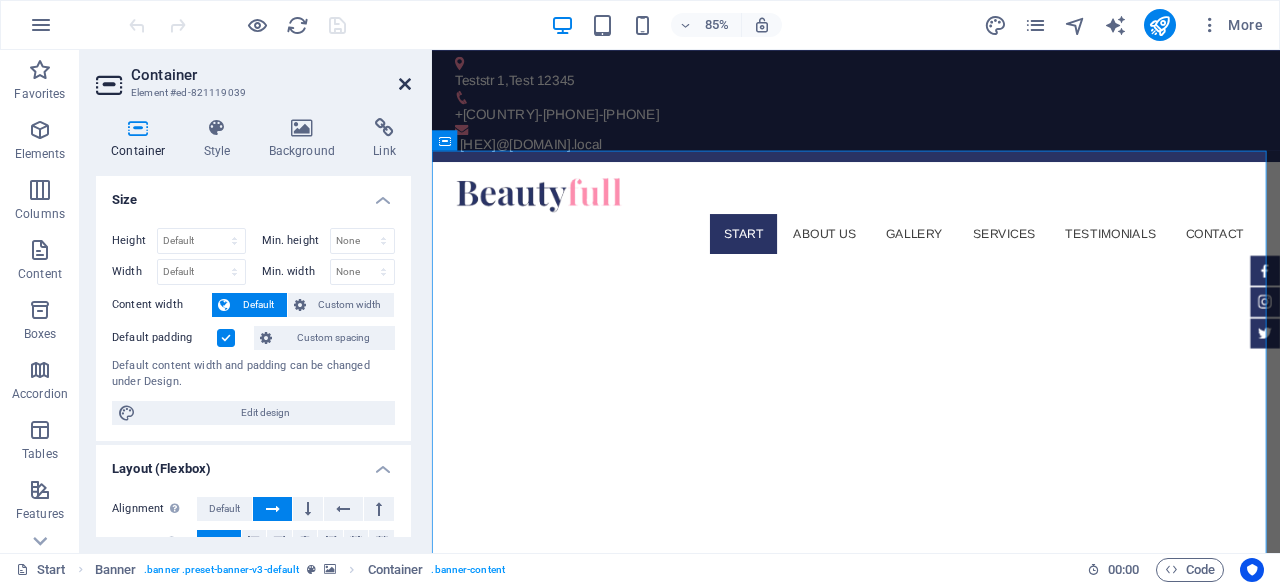 click at bounding box center [405, 84] 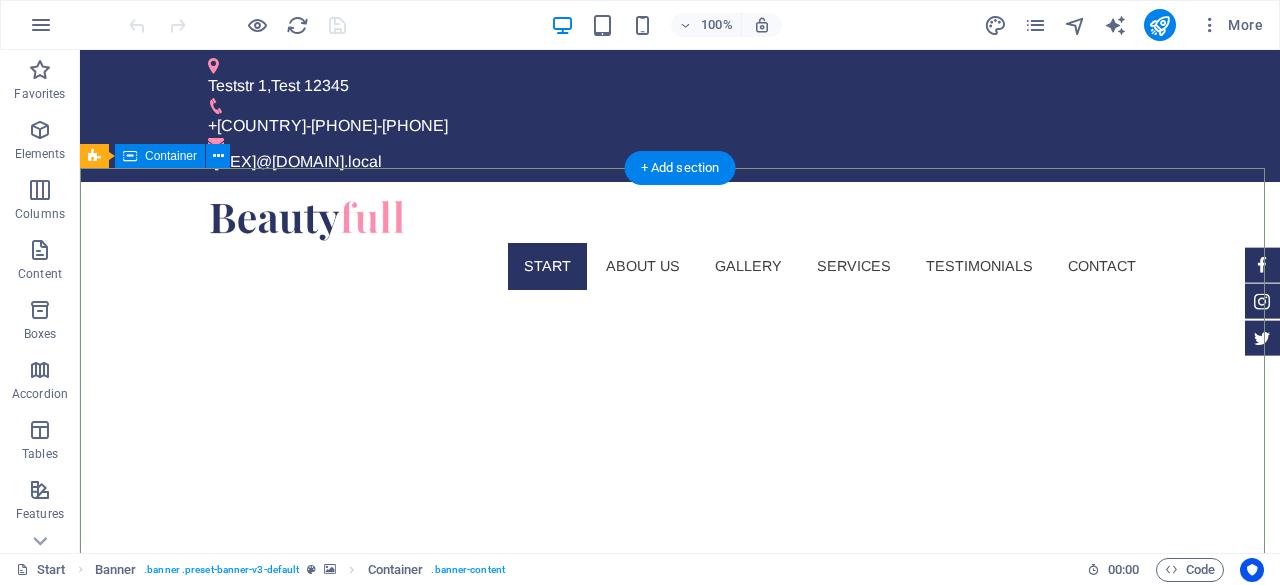 click on "[DOMAIN] Sed ut perspiciatis unde omnis iste natus doloremque laudantium.  Learn more" at bounding box center [680, 965] 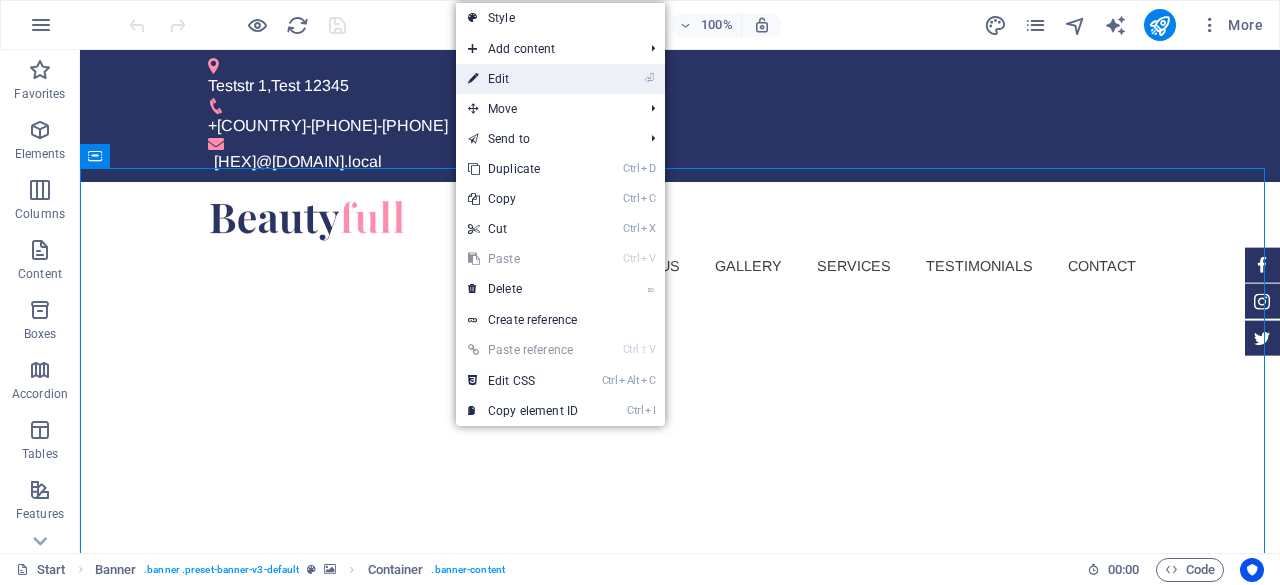 click on "⏎  Edit" at bounding box center [523, 79] 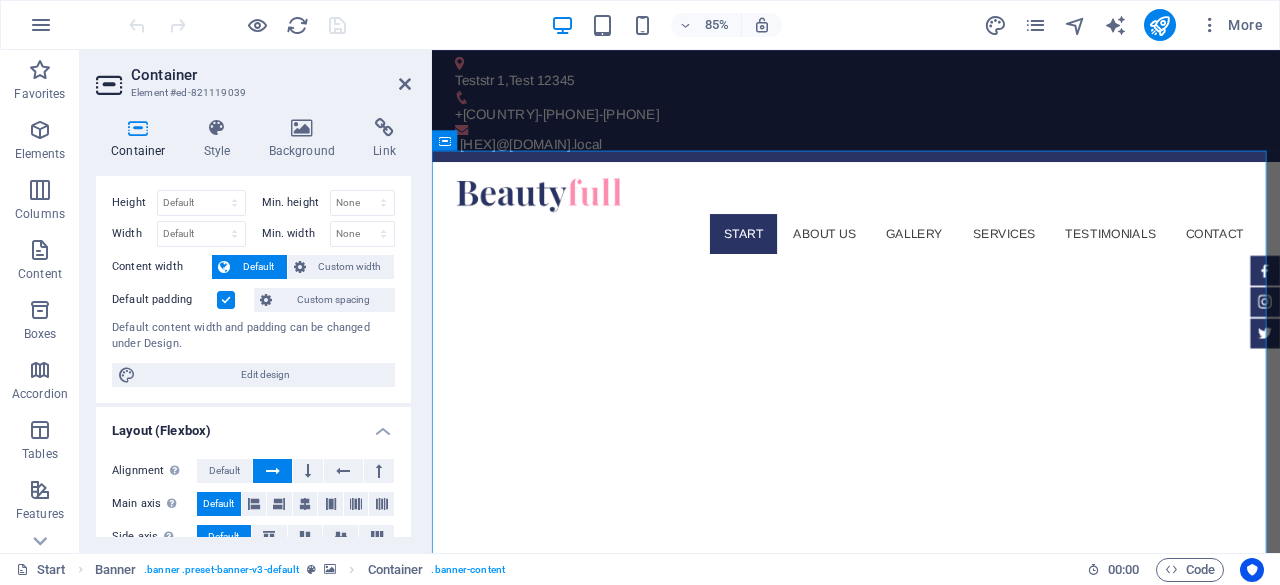 scroll, scrollTop: 0, scrollLeft: 0, axis: both 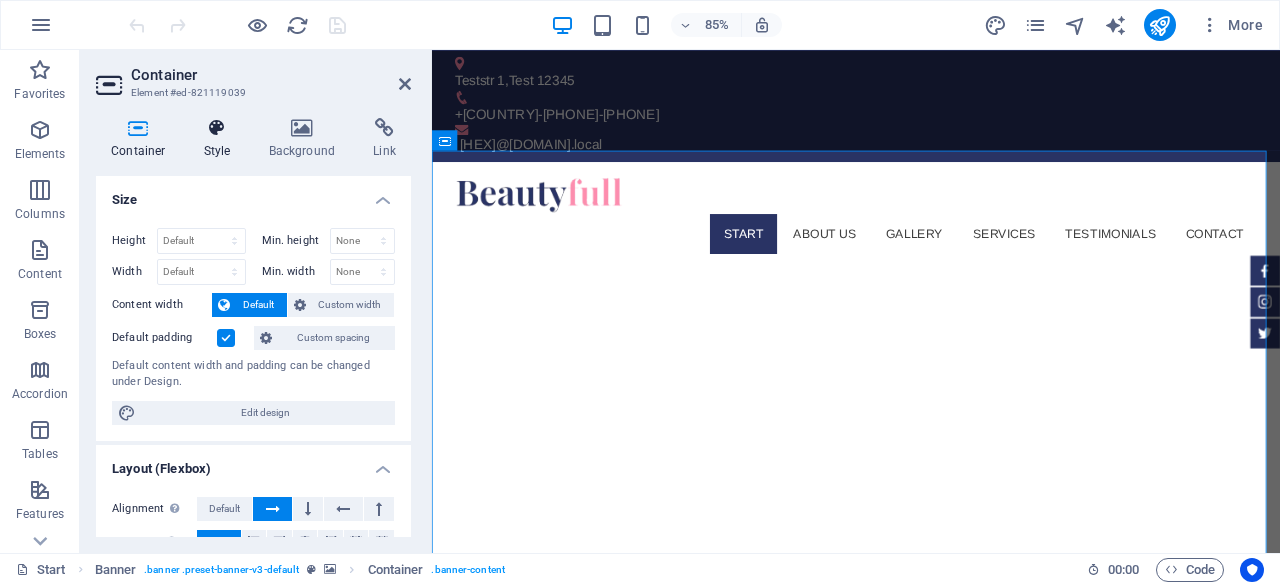 click at bounding box center (217, 128) 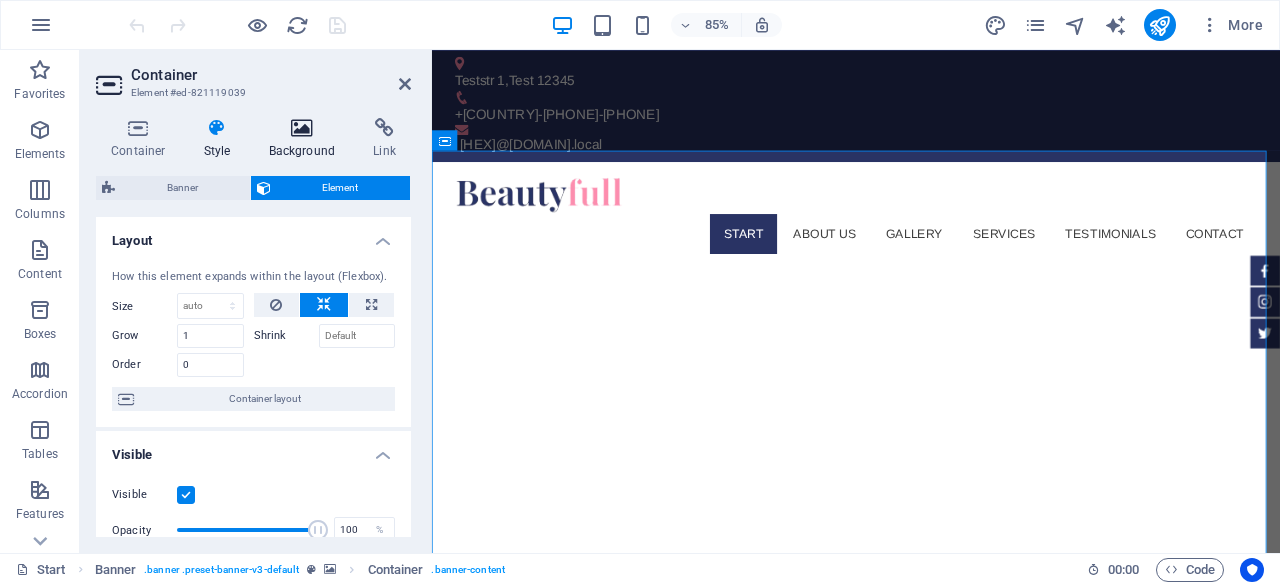 click at bounding box center (302, 128) 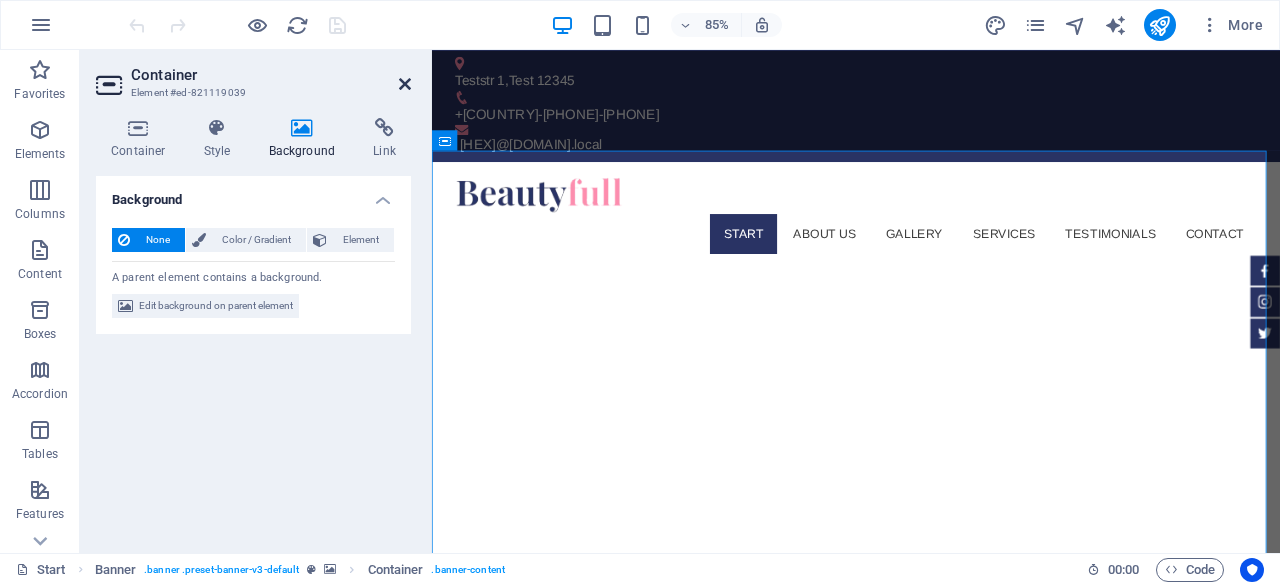 click at bounding box center [405, 84] 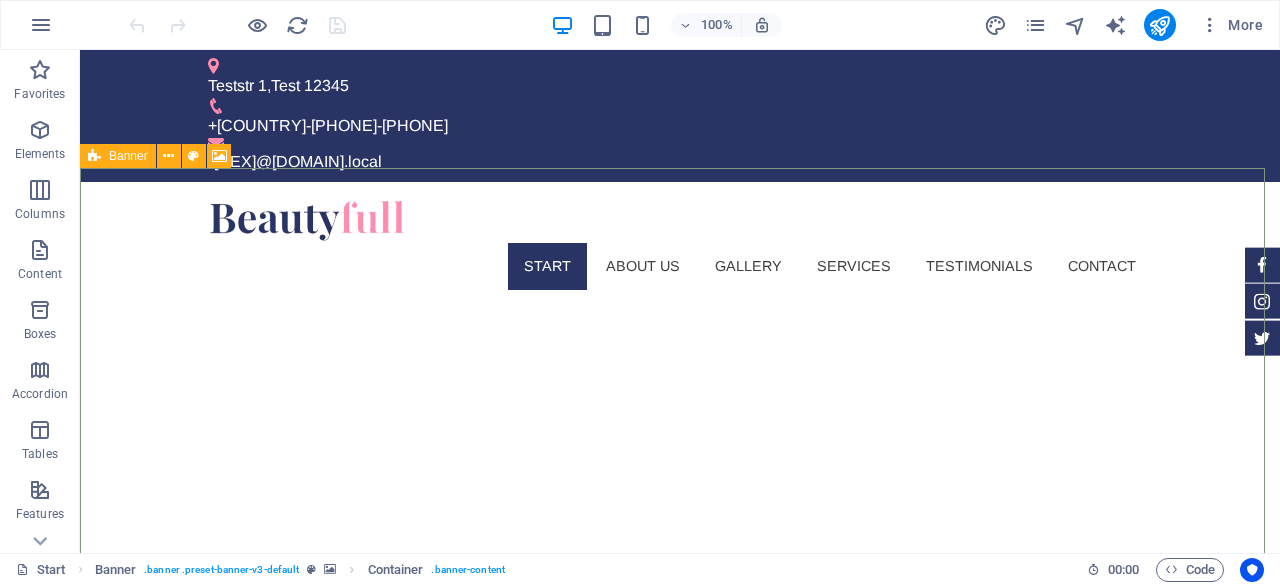 click on "Banner" at bounding box center [128, 156] 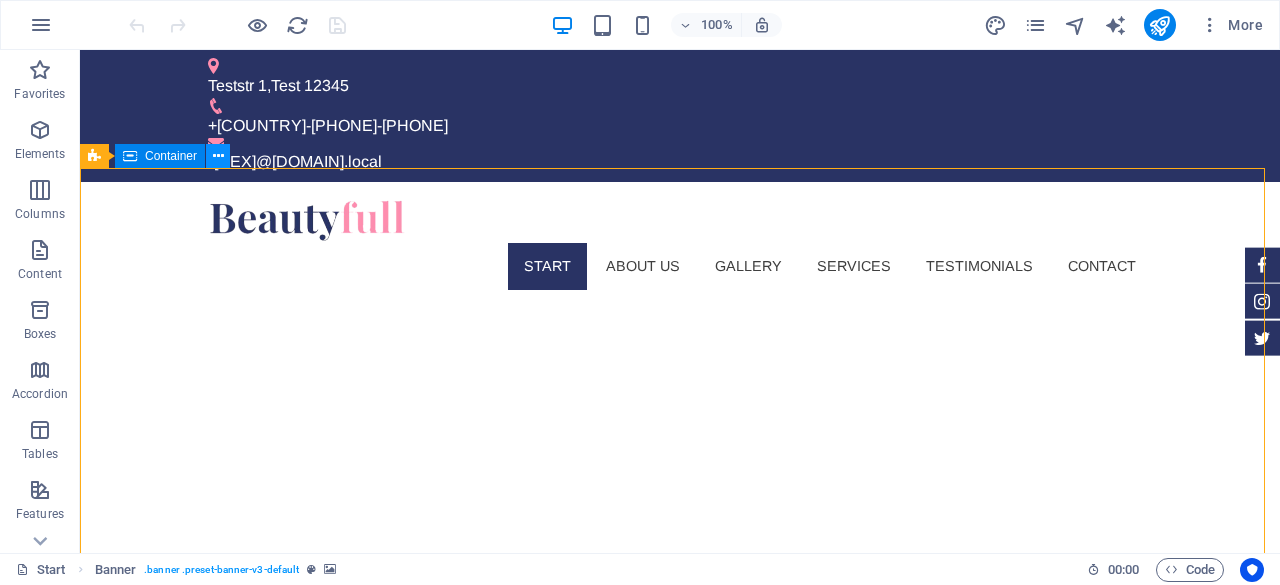 click at bounding box center [218, 156] 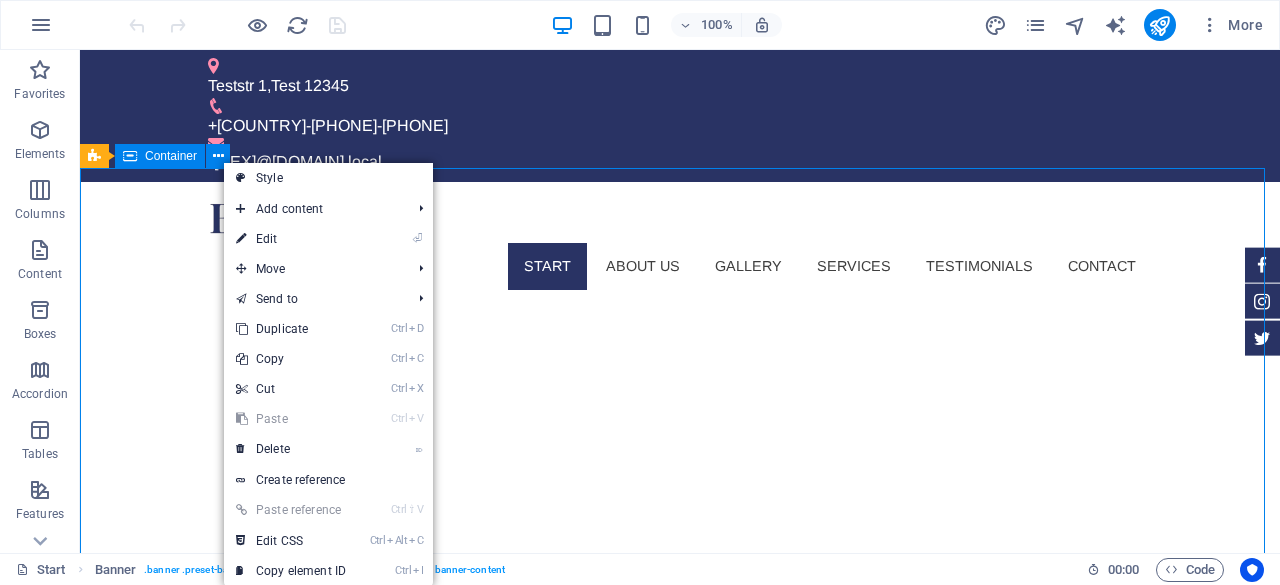 click on "Container" at bounding box center (171, 156) 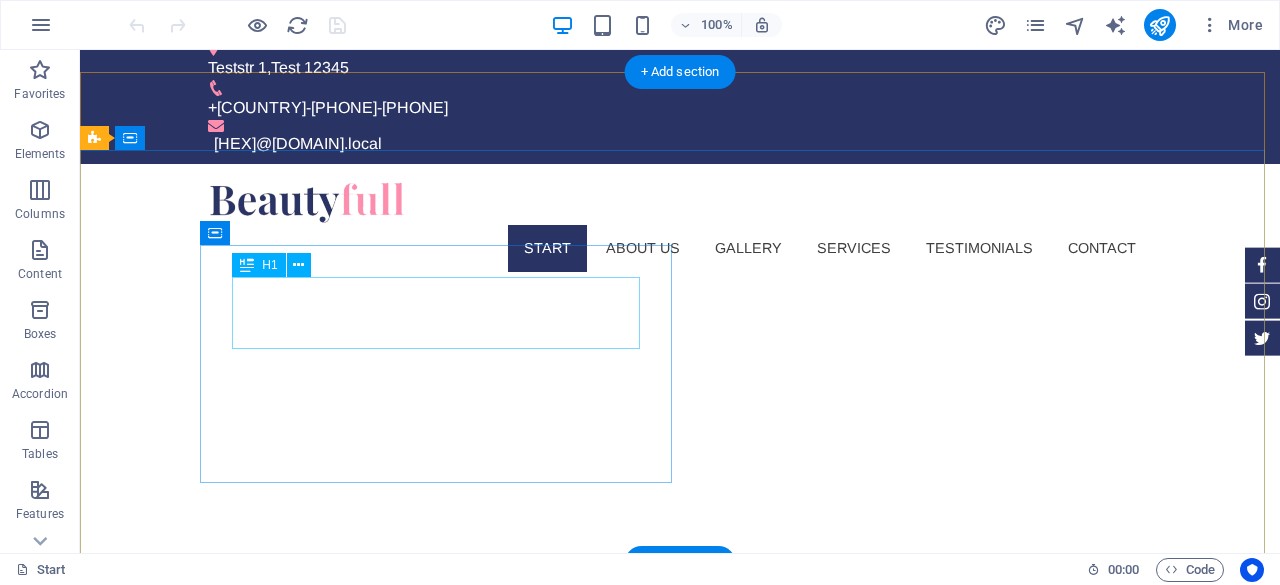 scroll, scrollTop: 0, scrollLeft: 0, axis: both 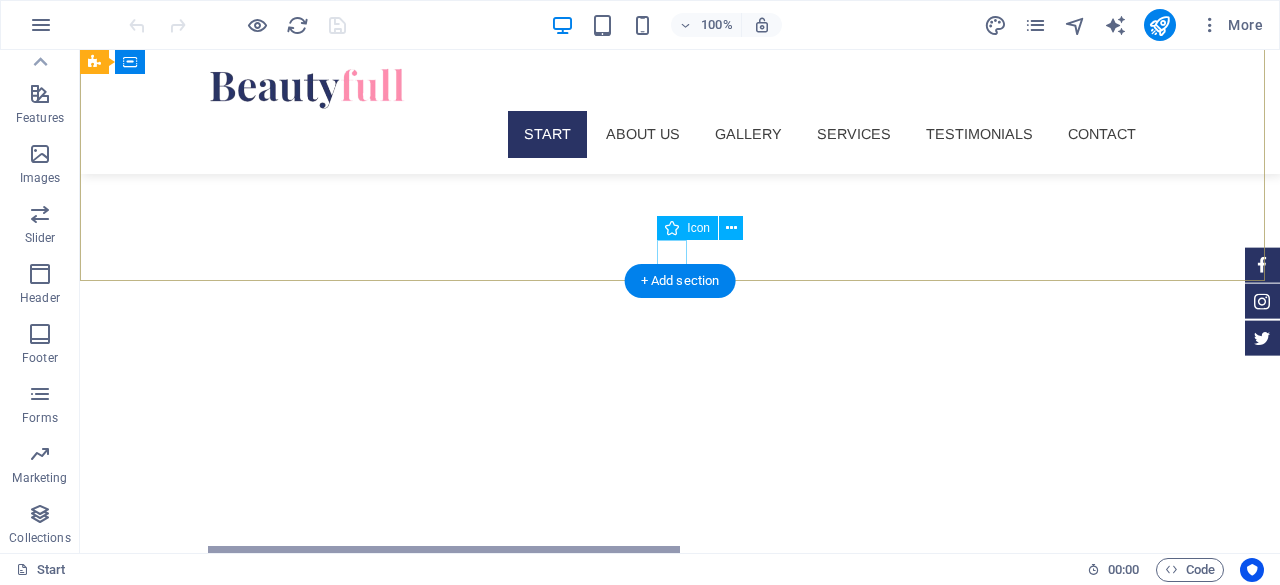 click at bounding box center [680, 227] 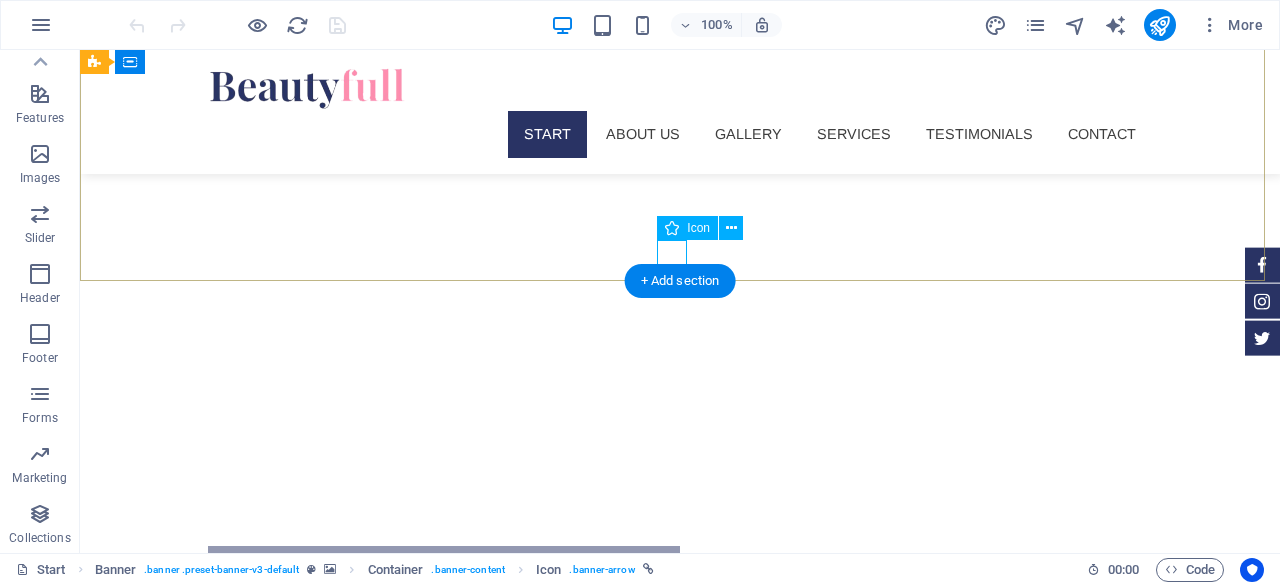 click at bounding box center [680, 227] 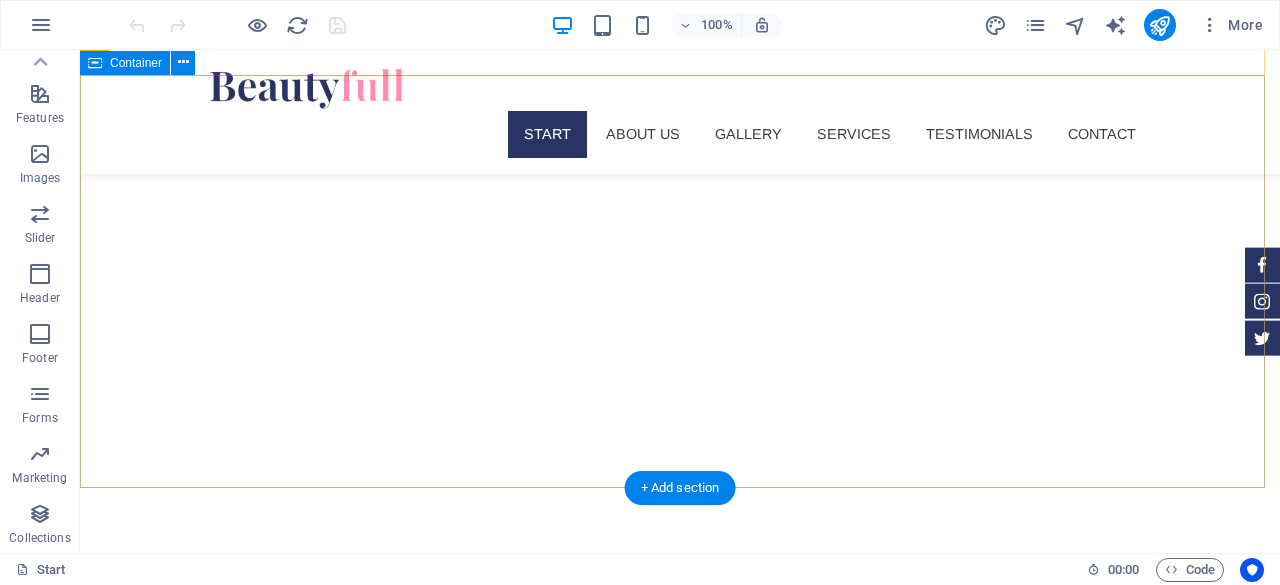 scroll, scrollTop: 0, scrollLeft: 0, axis: both 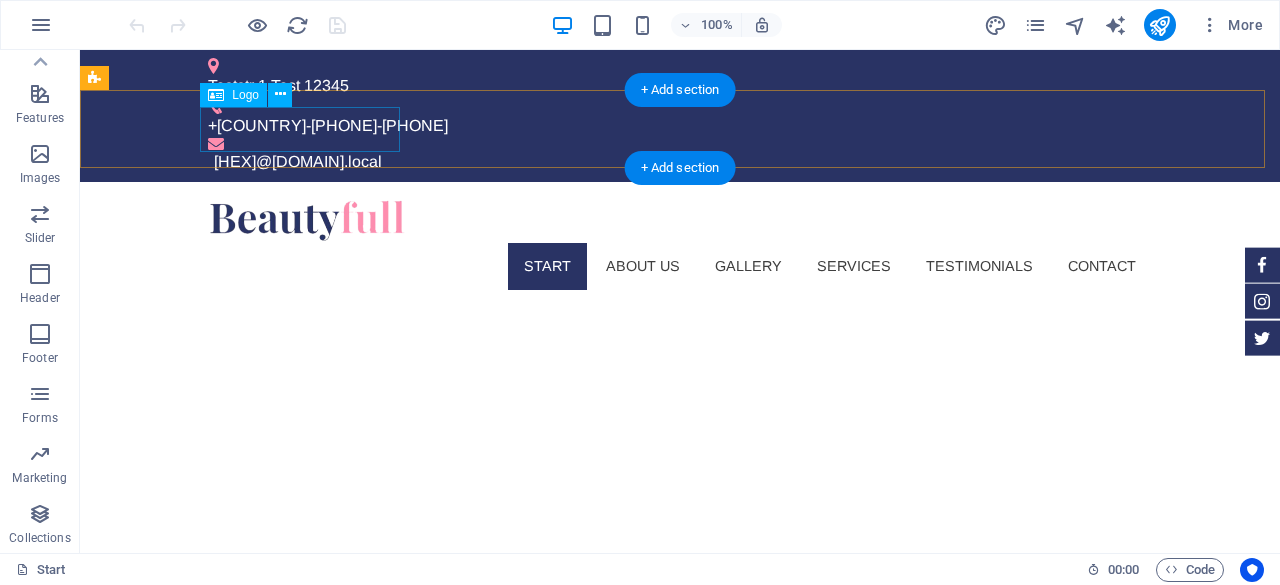 click at bounding box center [680, 220] 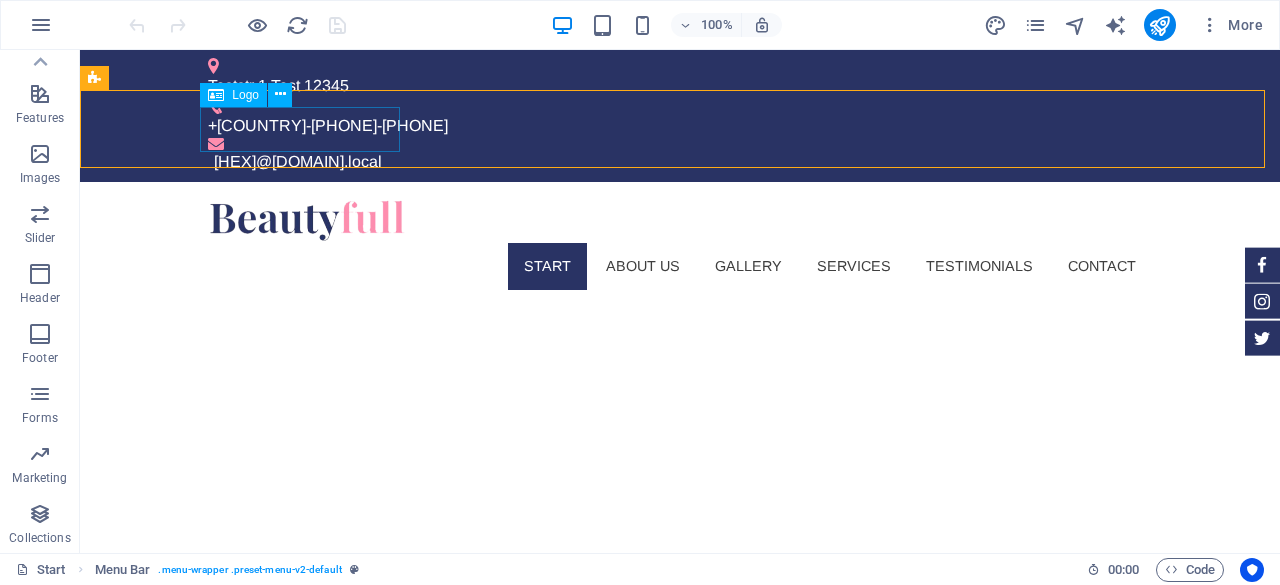 click on "Logo" at bounding box center [245, 95] 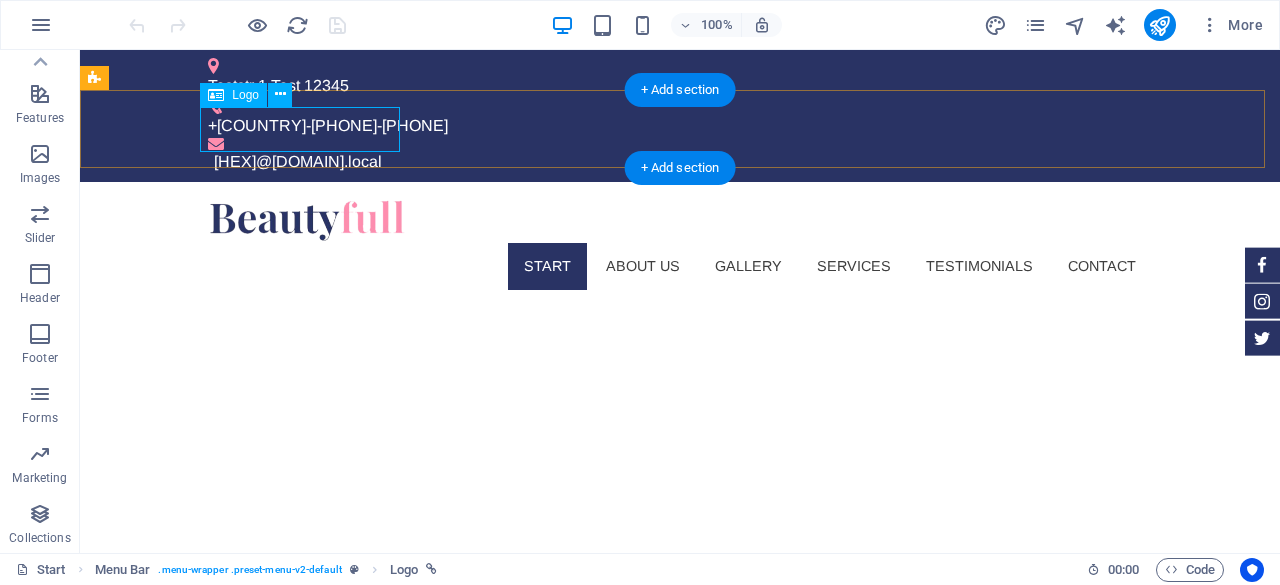 click at bounding box center (680, 220) 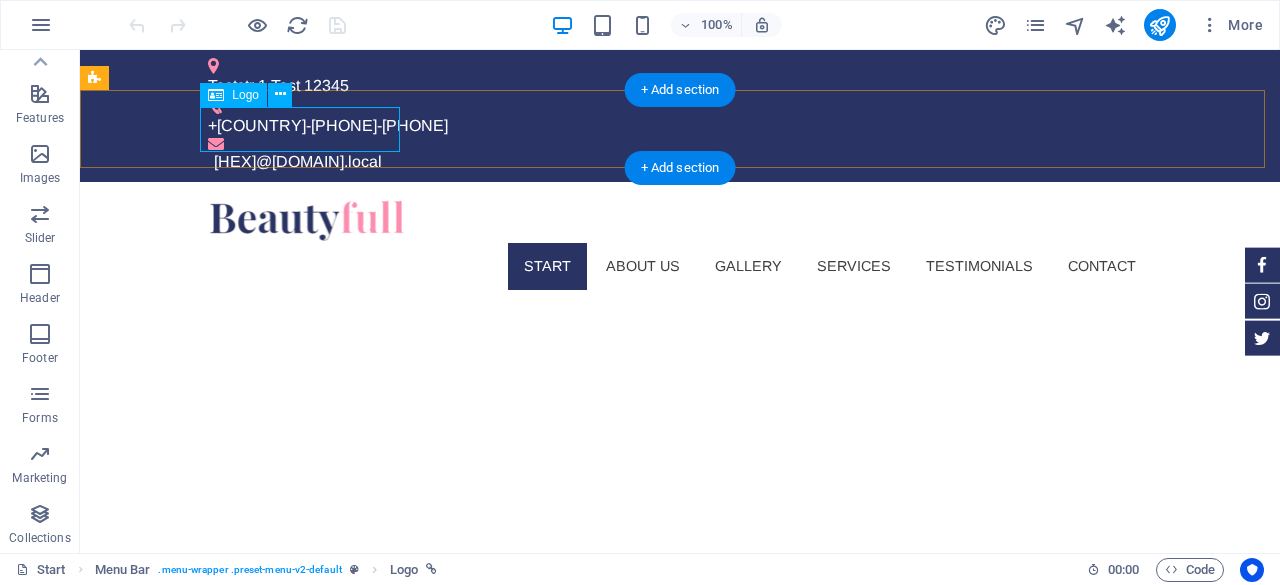 select on "px" 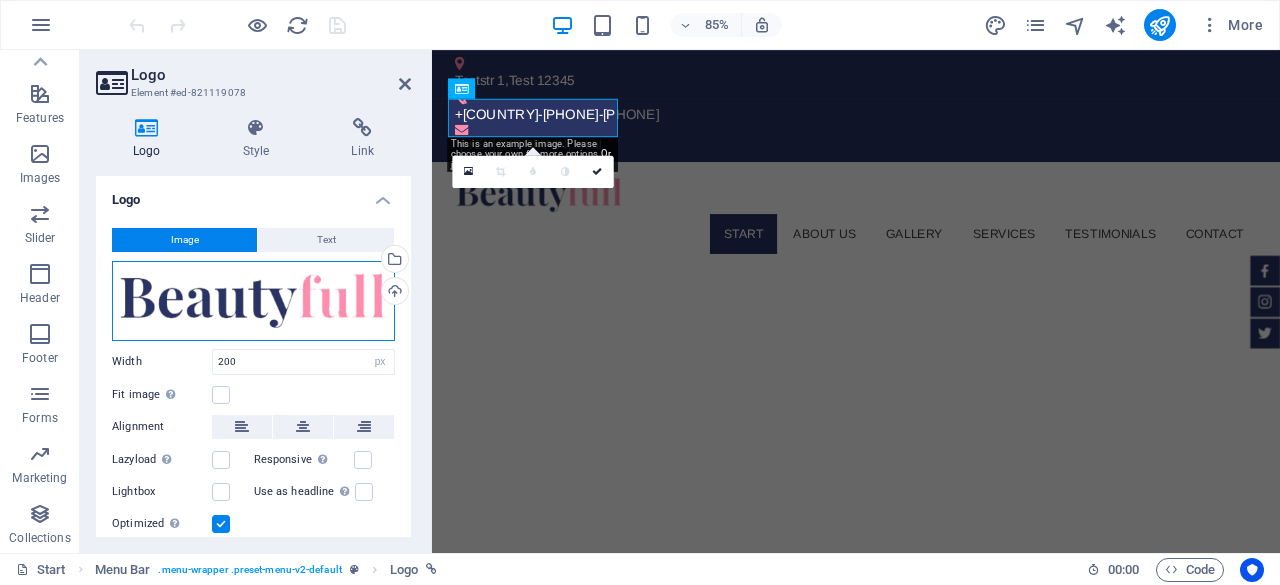 click on "Drag files here, click to choose files or select files from Files or our free stock photos & videos" at bounding box center [253, 301] 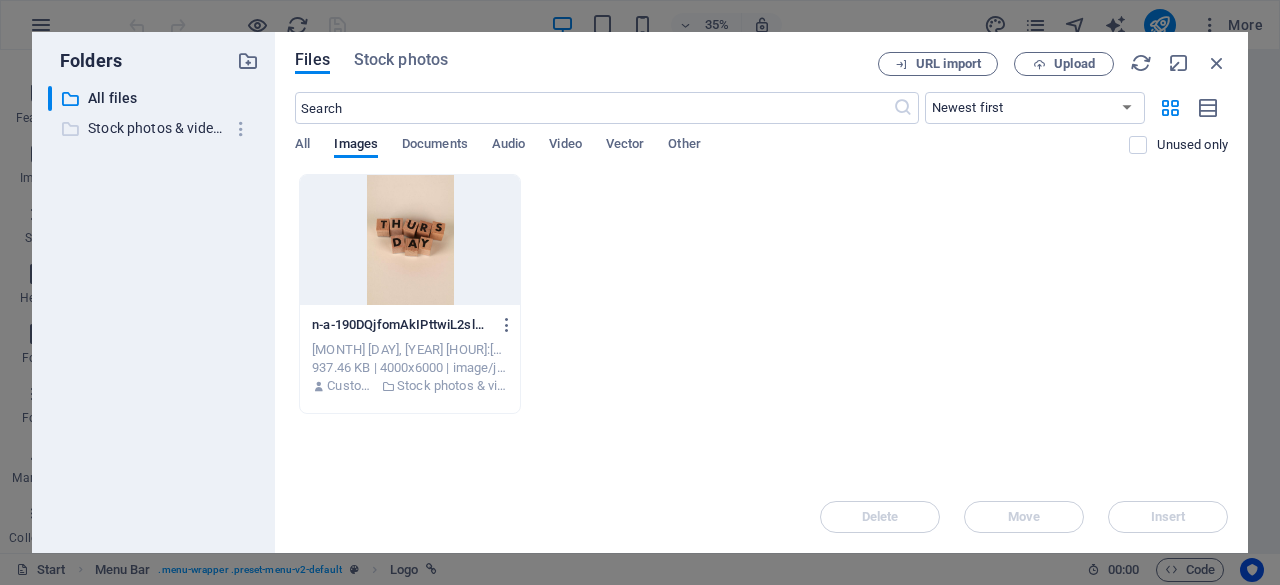 click on "Stock photos & videos" at bounding box center (155, 128) 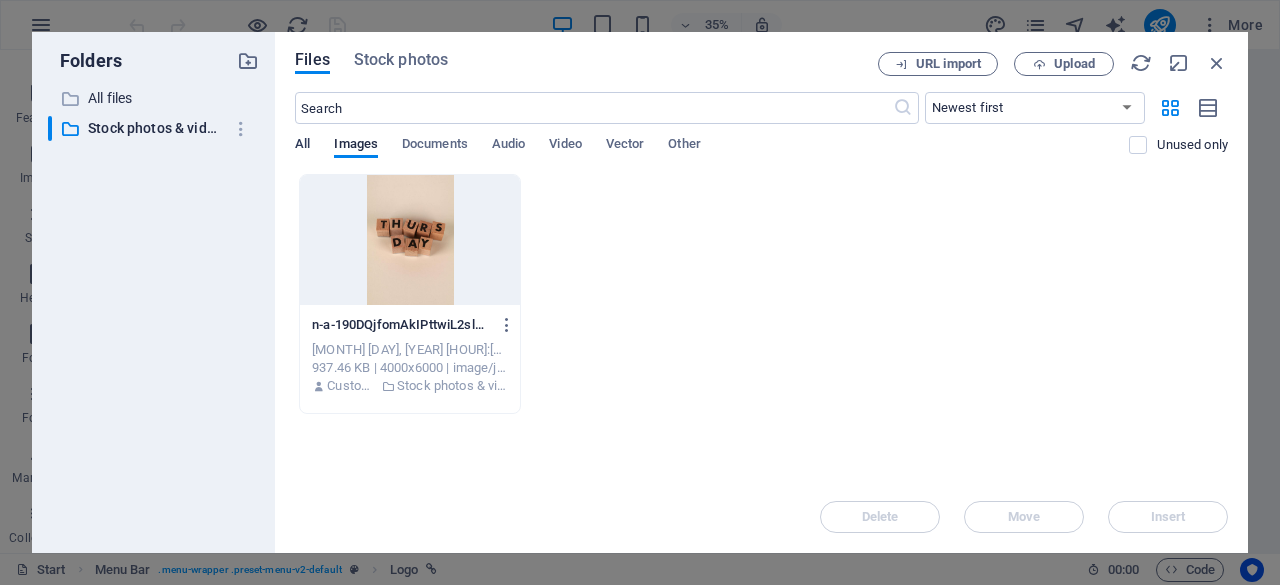 click on "All" at bounding box center (302, 146) 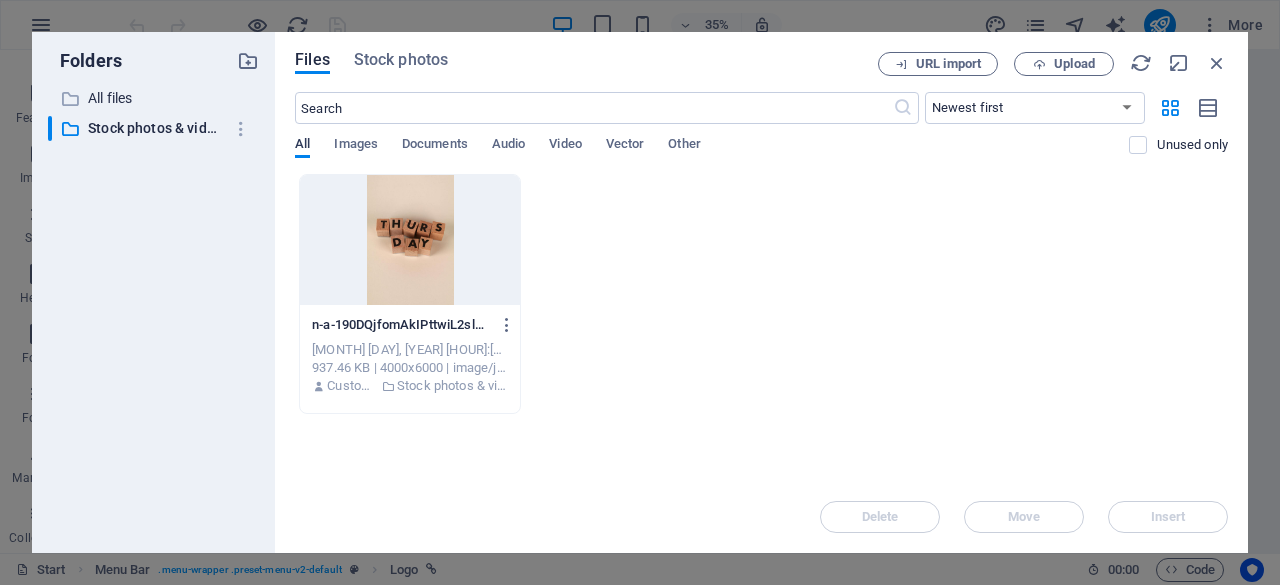 click on "All" at bounding box center [302, 146] 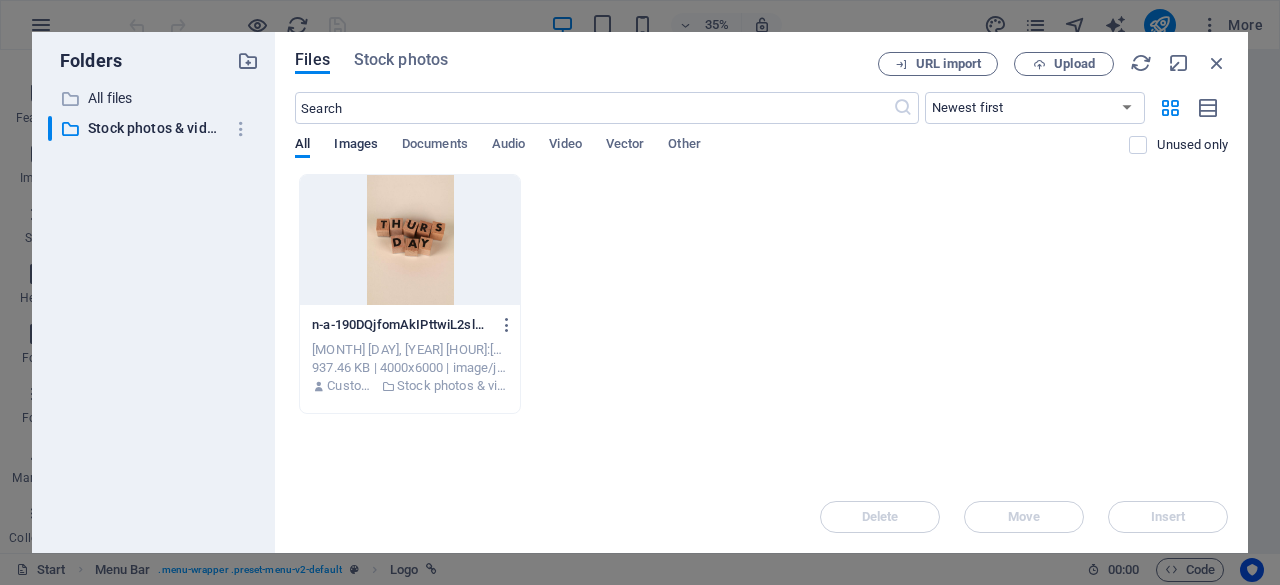 click on "Images" at bounding box center (356, 146) 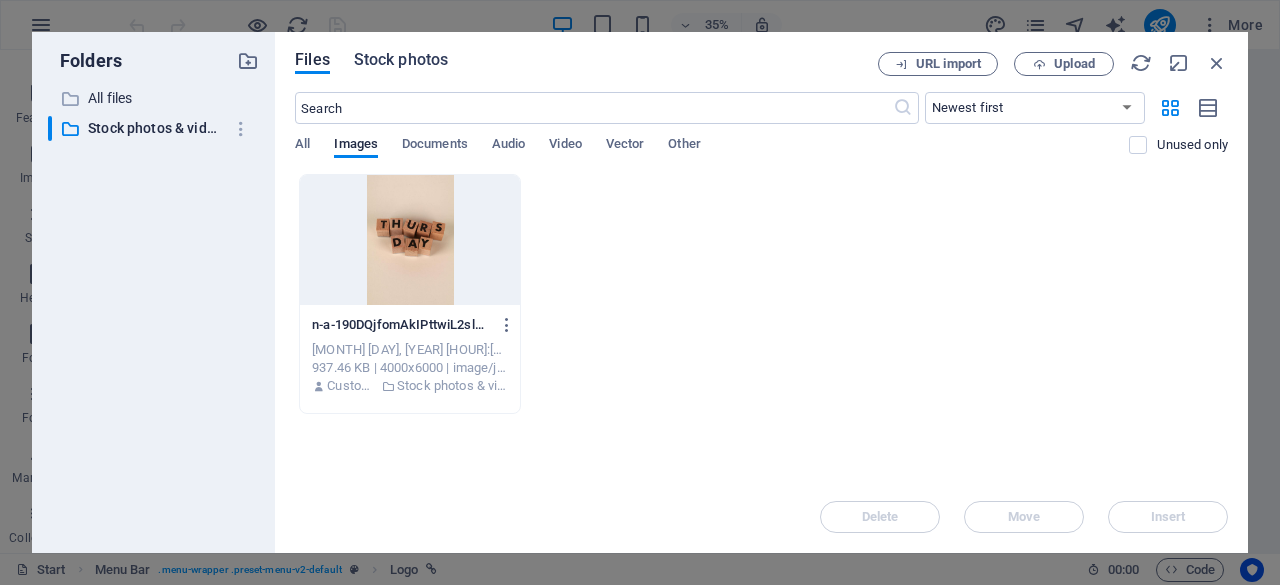 click on "Stock photos" at bounding box center (401, 60) 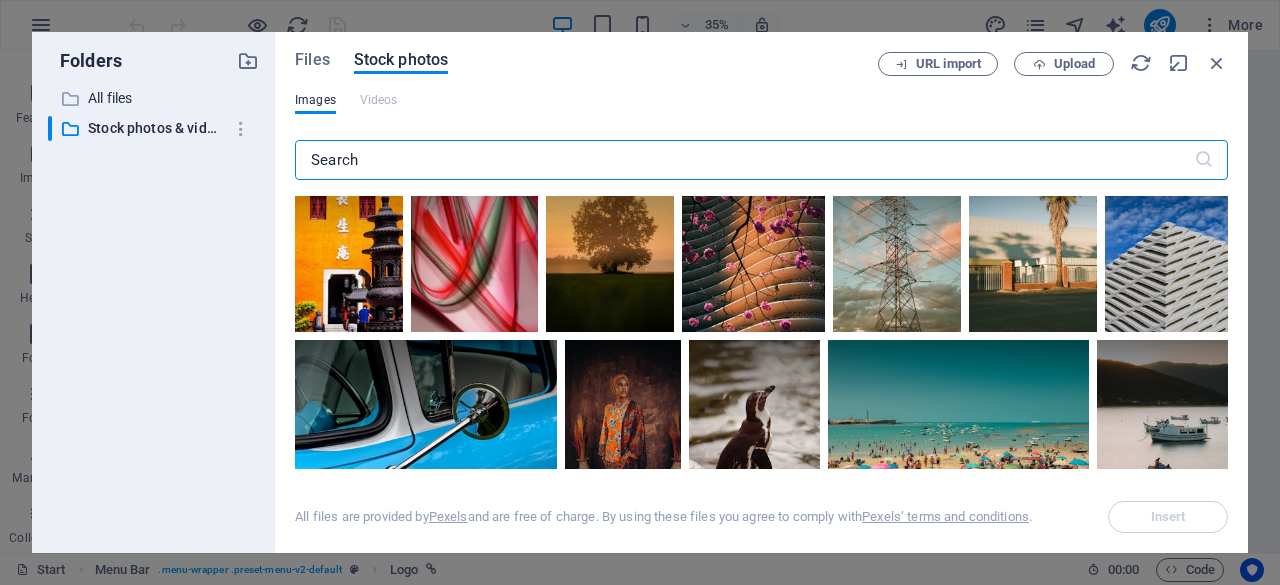 scroll, scrollTop: 1600, scrollLeft: 0, axis: vertical 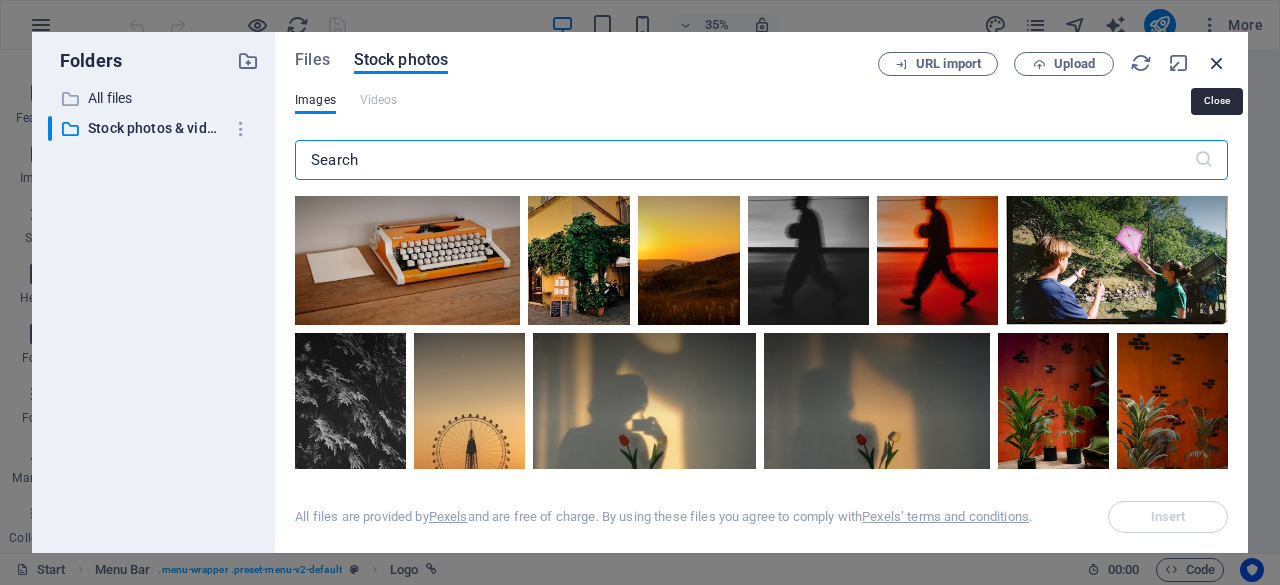 click at bounding box center [1217, 63] 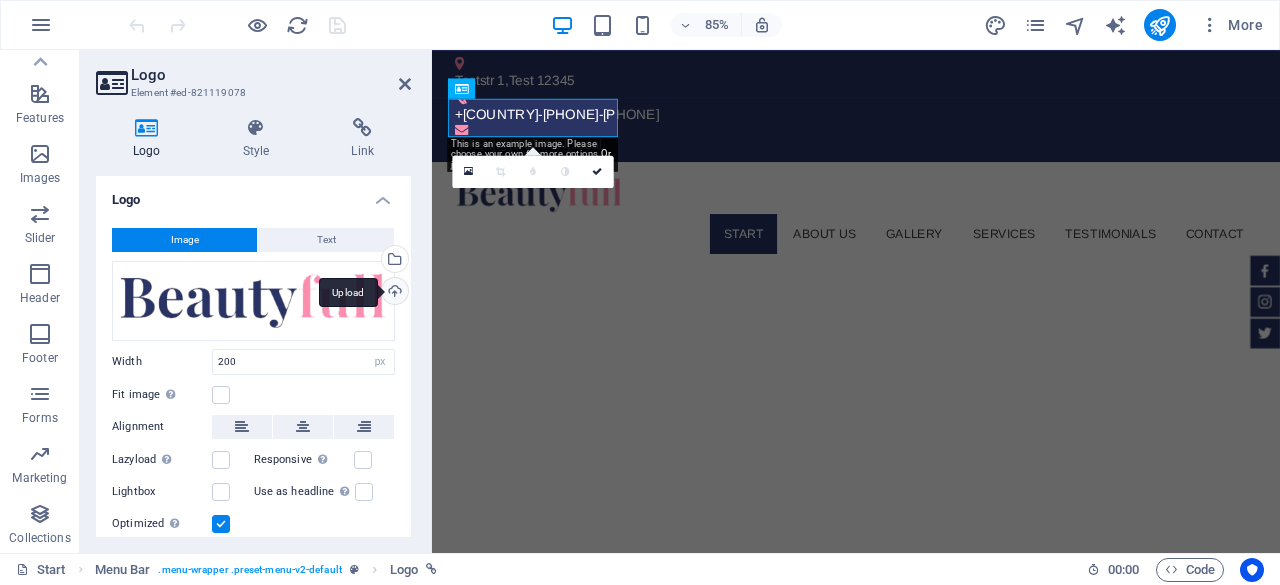 click on "Upload" at bounding box center (393, 293) 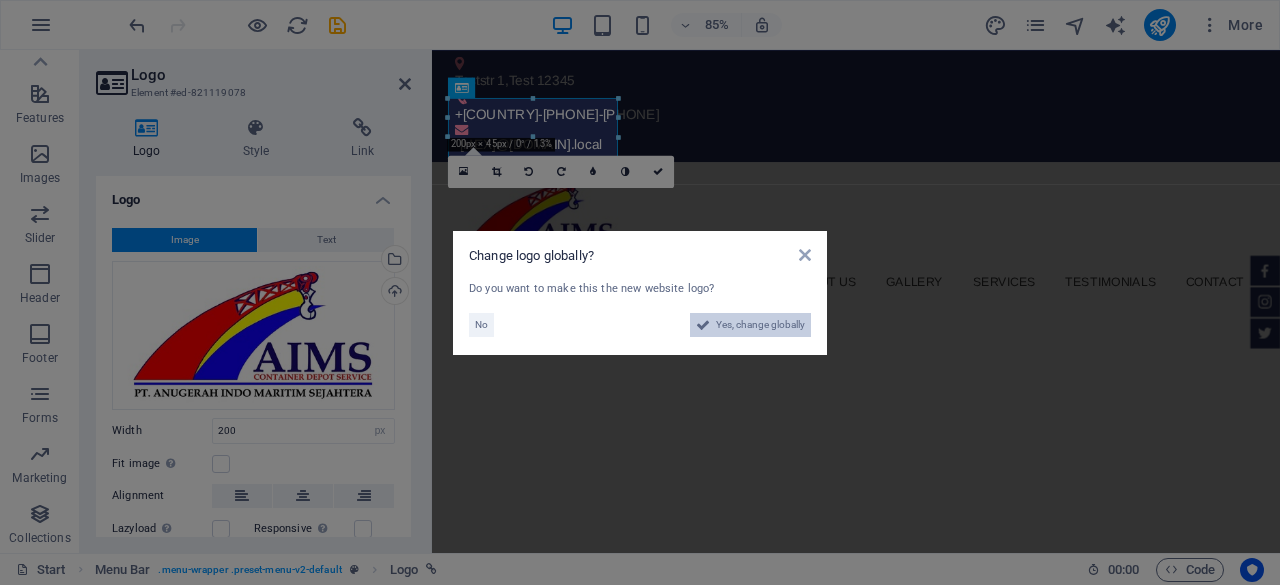 drag, startPoint x: 764, startPoint y: 329, endPoint x: 817, endPoint y: 467, distance: 147.8276 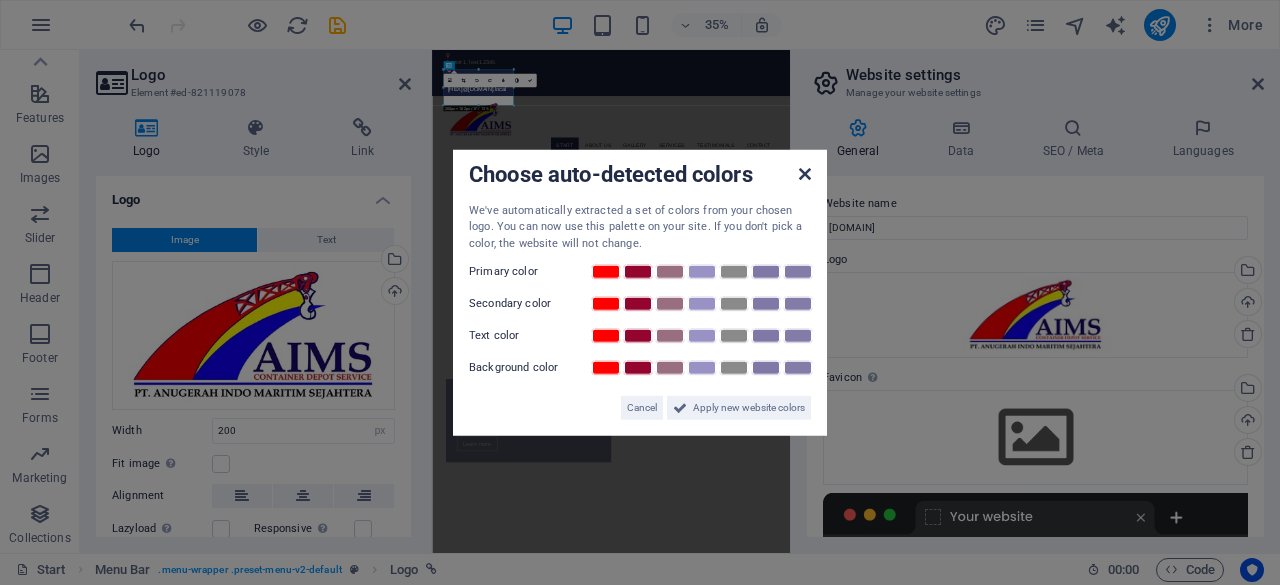 click at bounding box center [805, 173] 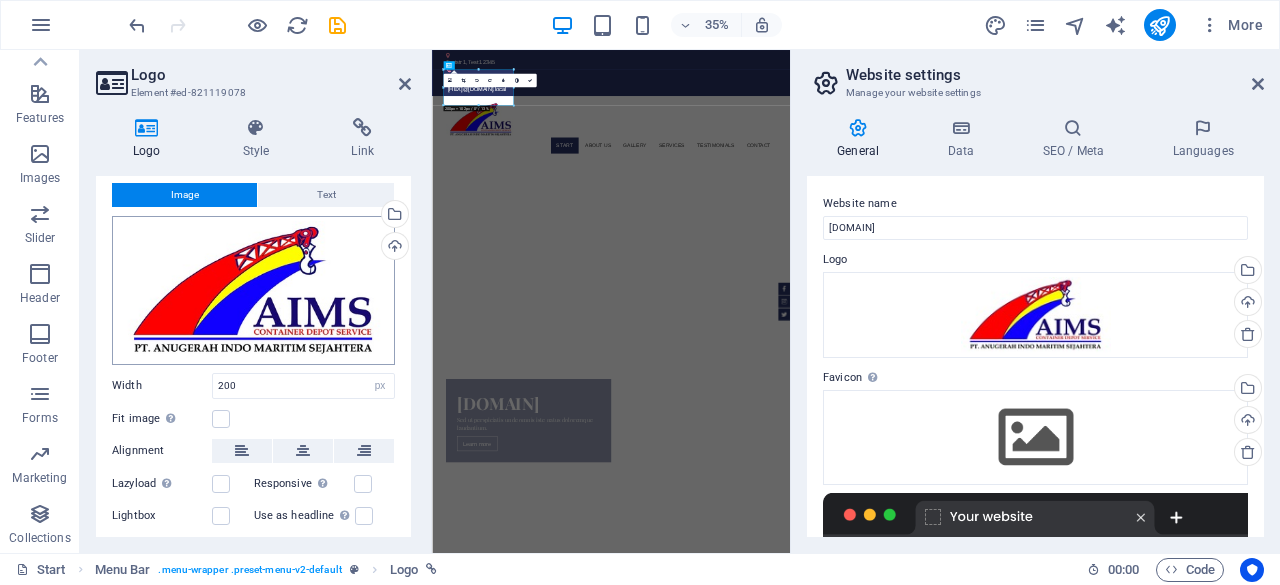 scroll, scrollTop: 0, scrollLeft: 0, axis: both 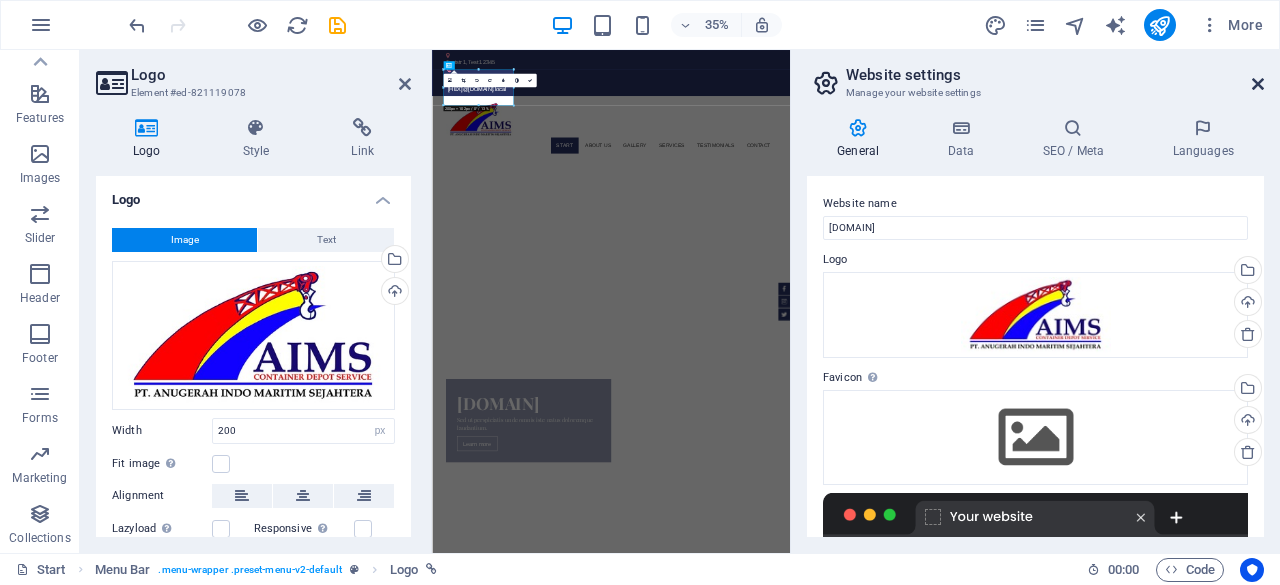click at bounding box center (1258, 84) 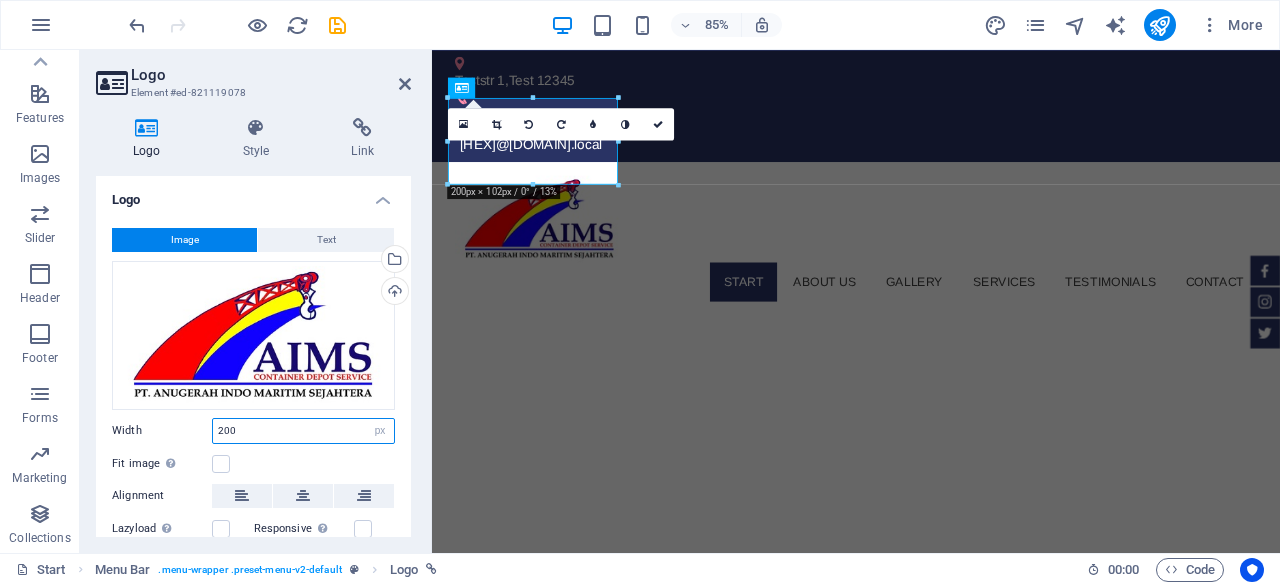 click on "200" at bounding box center [303, 431] 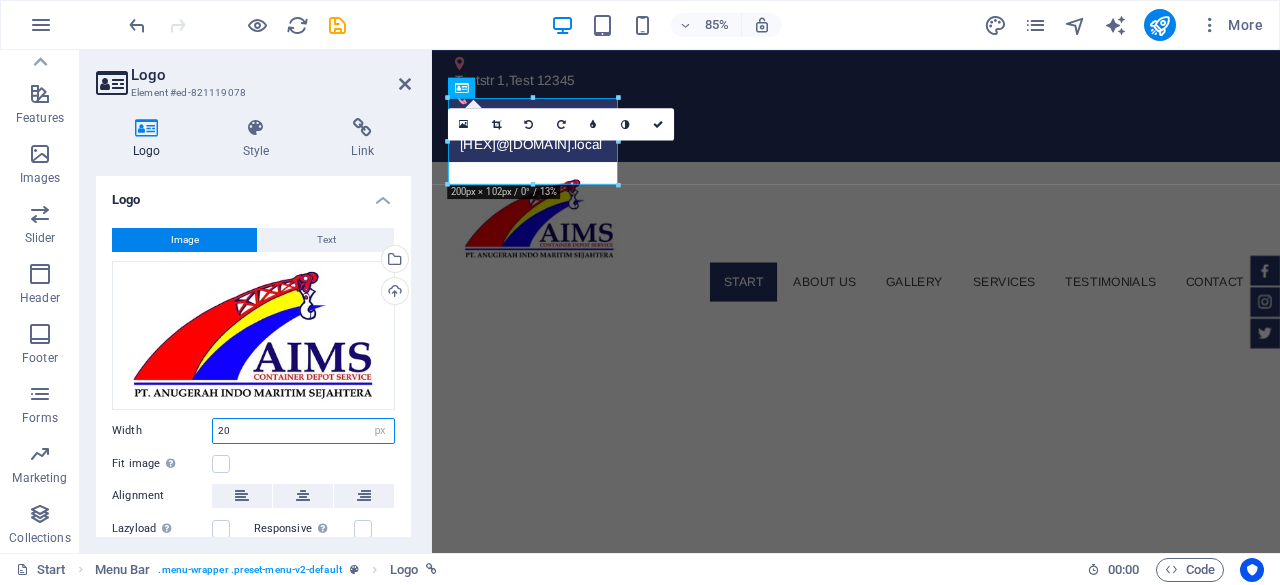 type on "2" 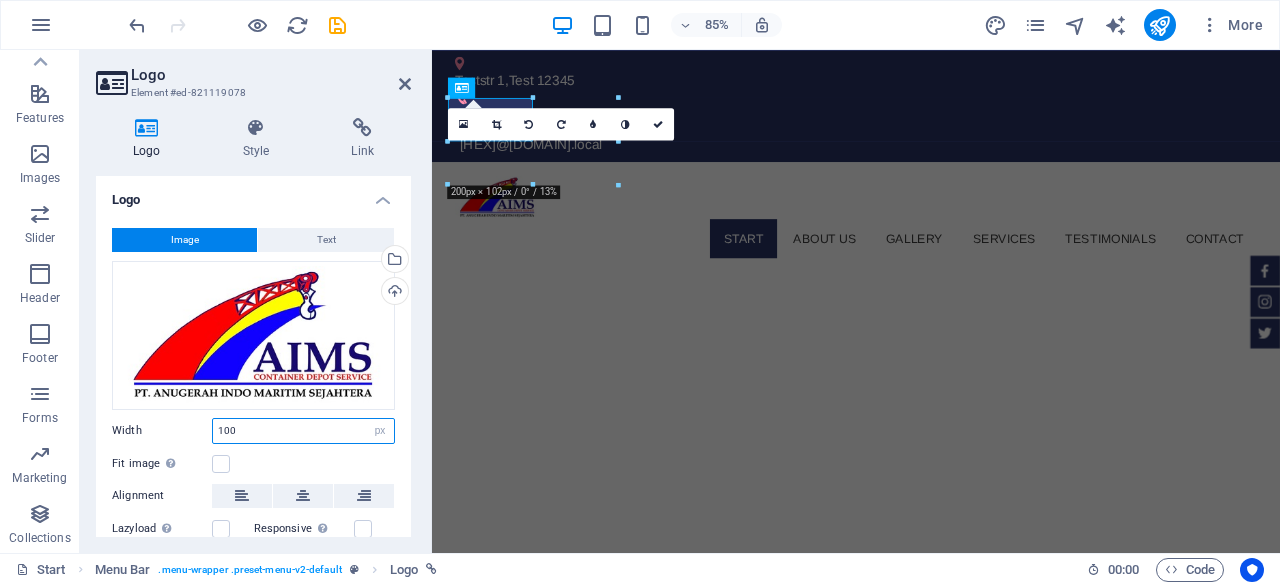 click on "100" at bounding box center [303, 431] 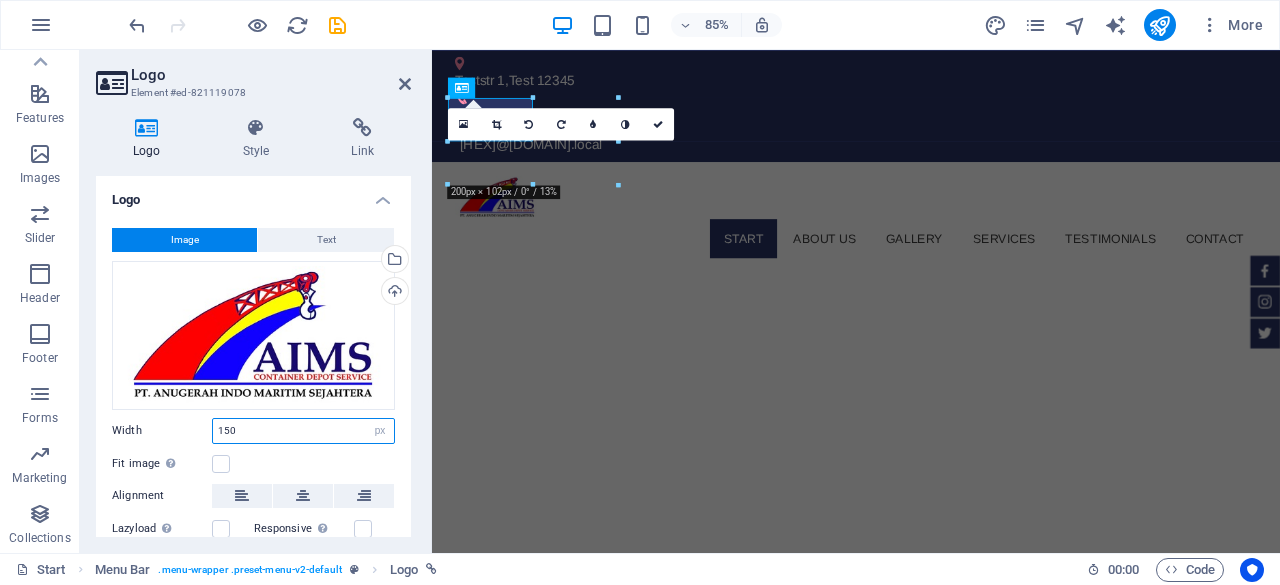 type on "150" 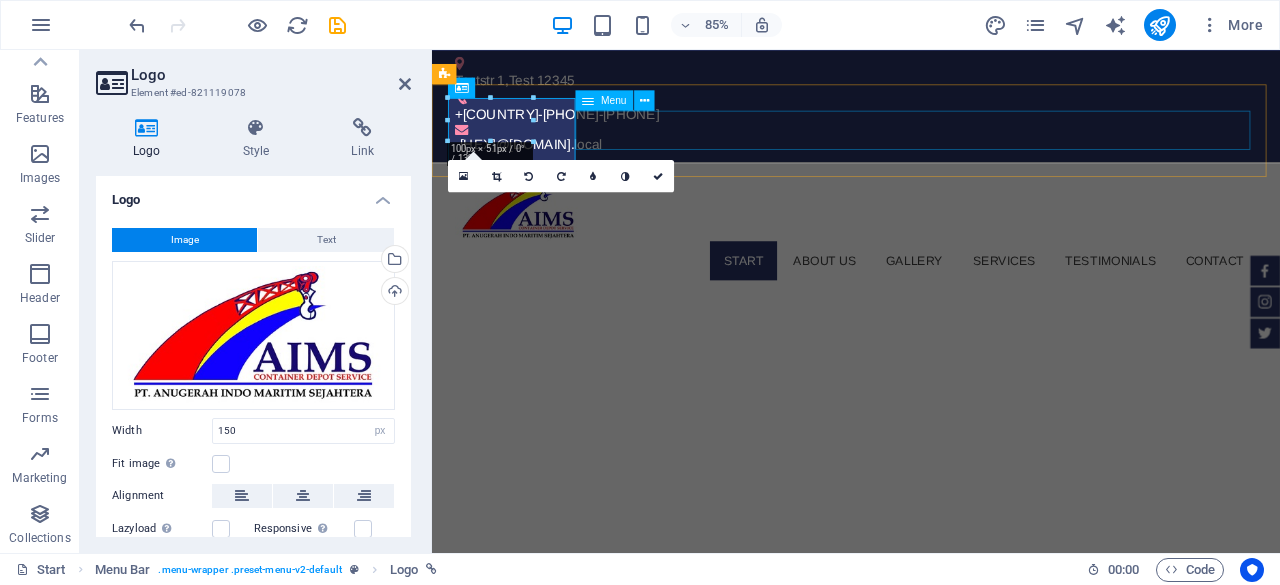click on "Start About us Gallery Services Testimonials Contact" at bounding box center (931, 298) 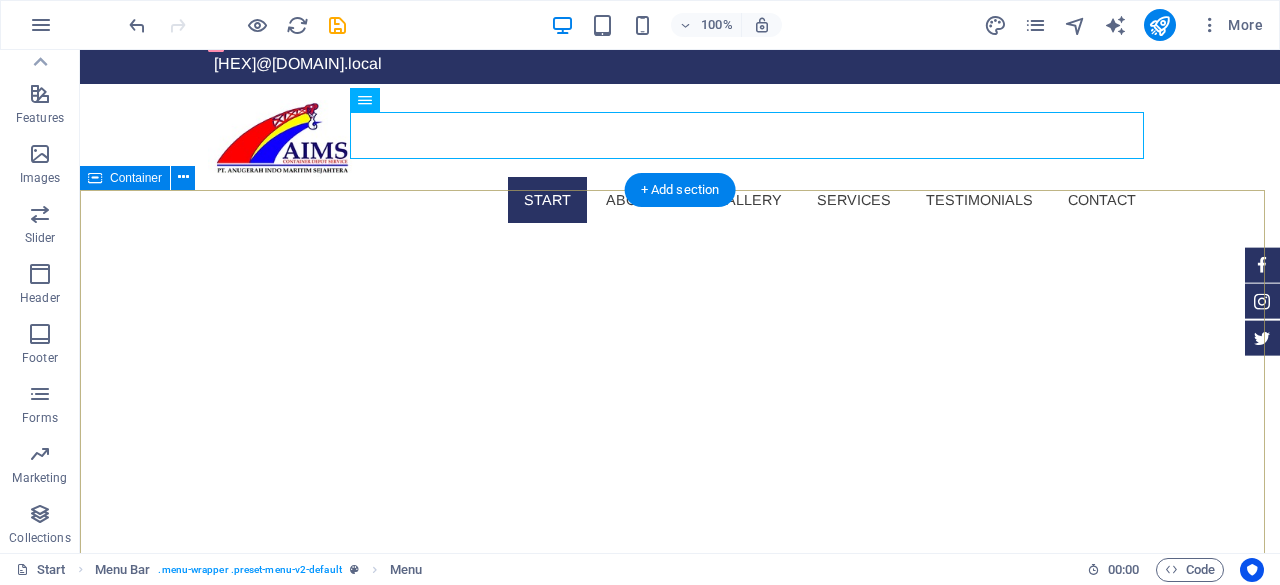 scroll, scrollTop: 0, scrollLeft: 0, axis: both 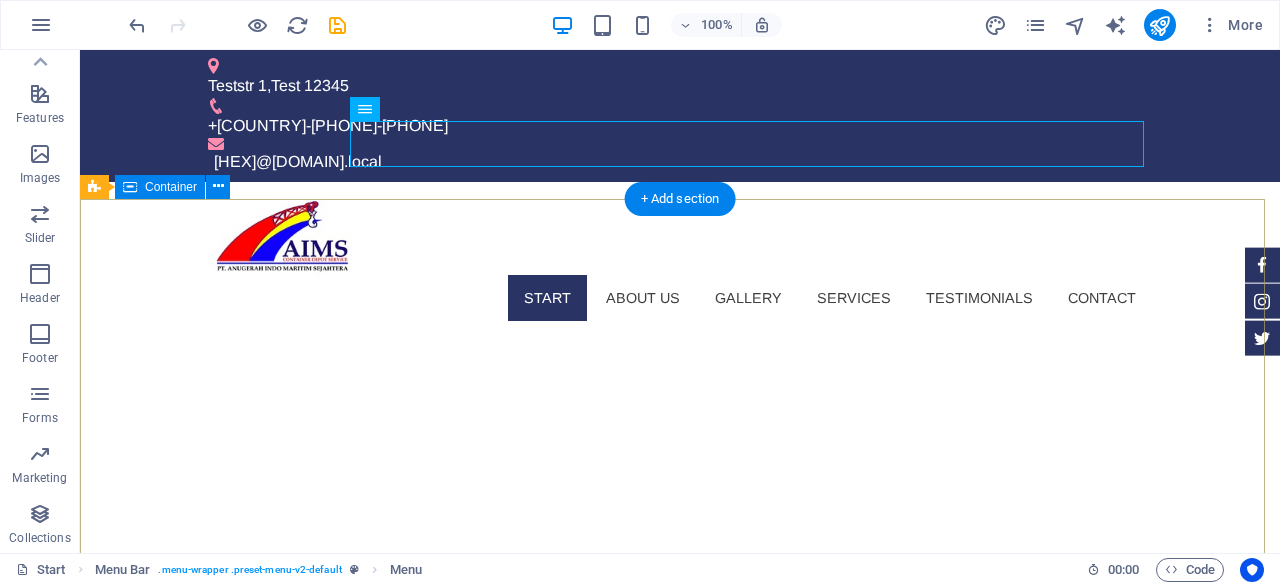 click on "[DOMAIN] Sed ut perspiciatis unde omnis iste natus doloremque laudantium.  Learn more" at bounding box center [680, 996] 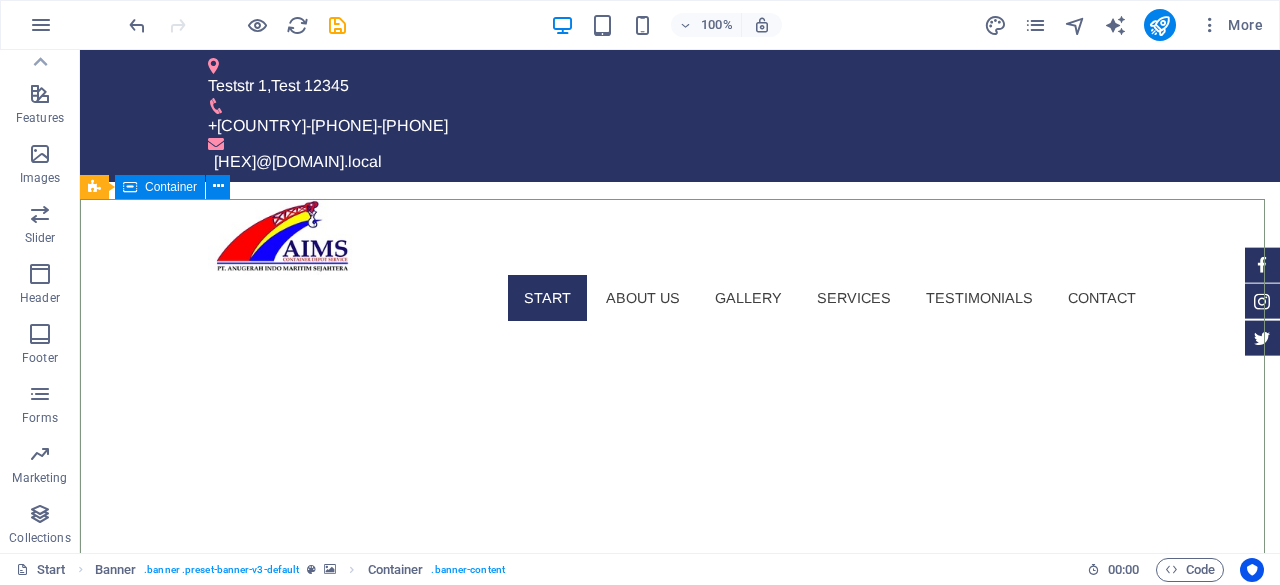 click on "Container" at bounding box center [171, 187] 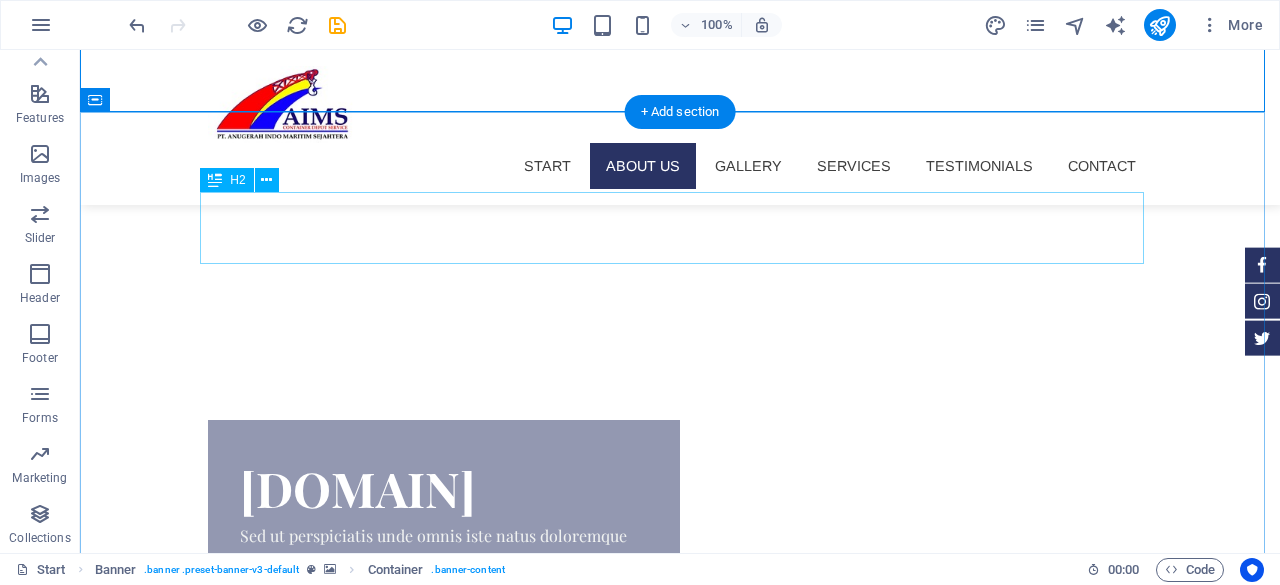 scroll, scrollTop: 500, scrollLeft: 0, axis: vertical 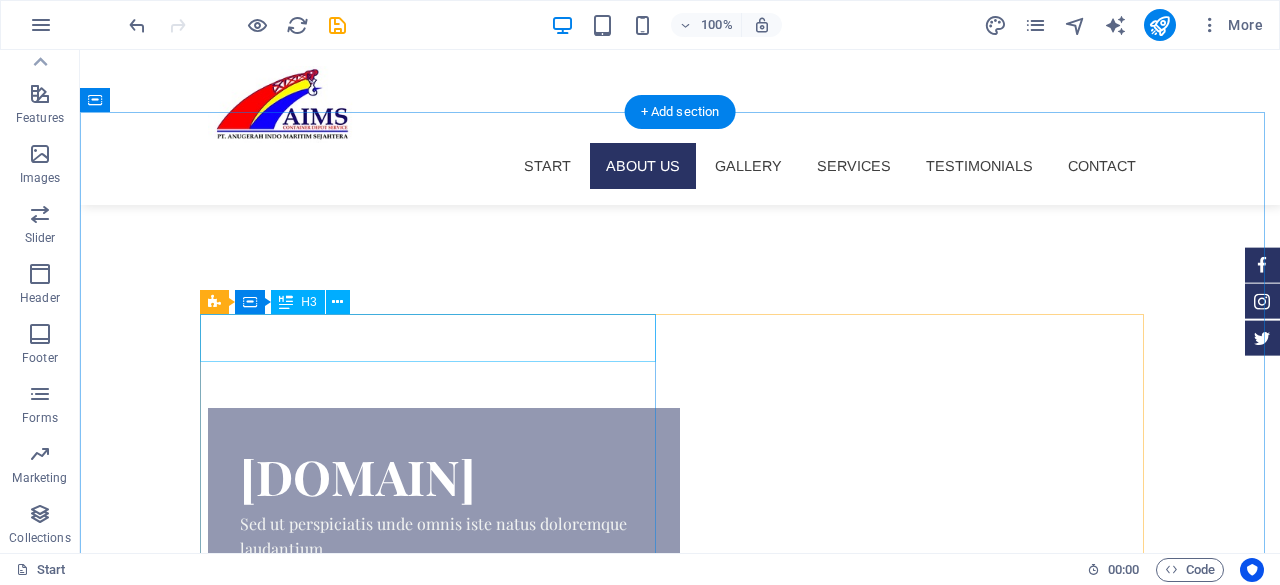 click on "Lorem ipsum dolor sit amet" at bounding box center [436, 952] 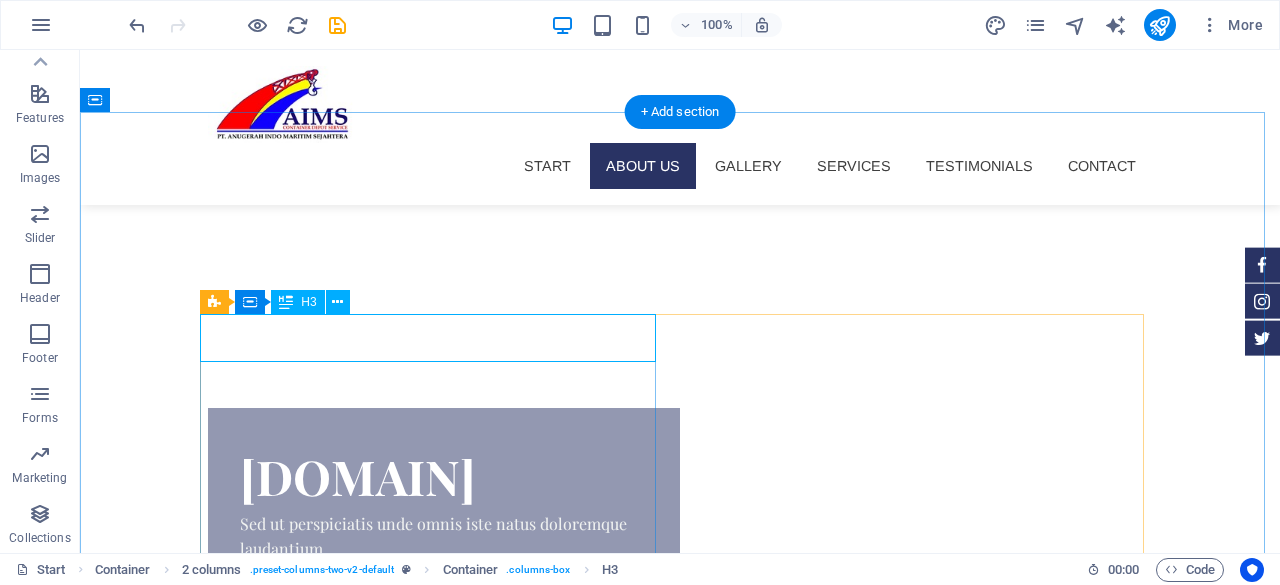 click on "Lorem ipsum dolor sit amet" at bounding box center [436, 952] 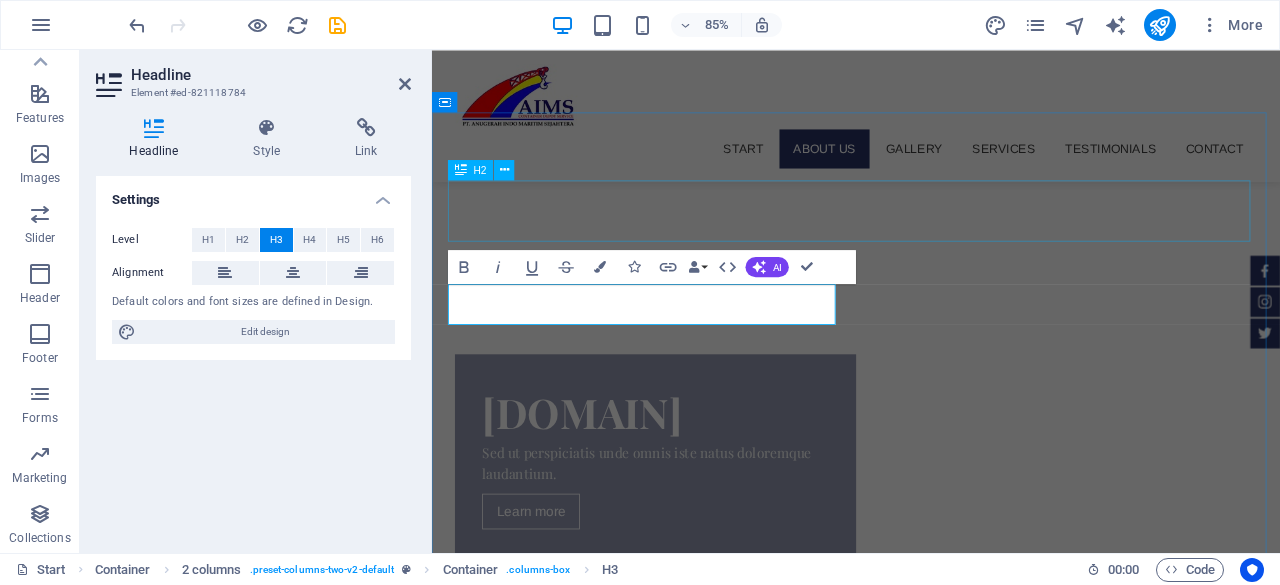 click on "About  us" at bounding box center (931, 842) 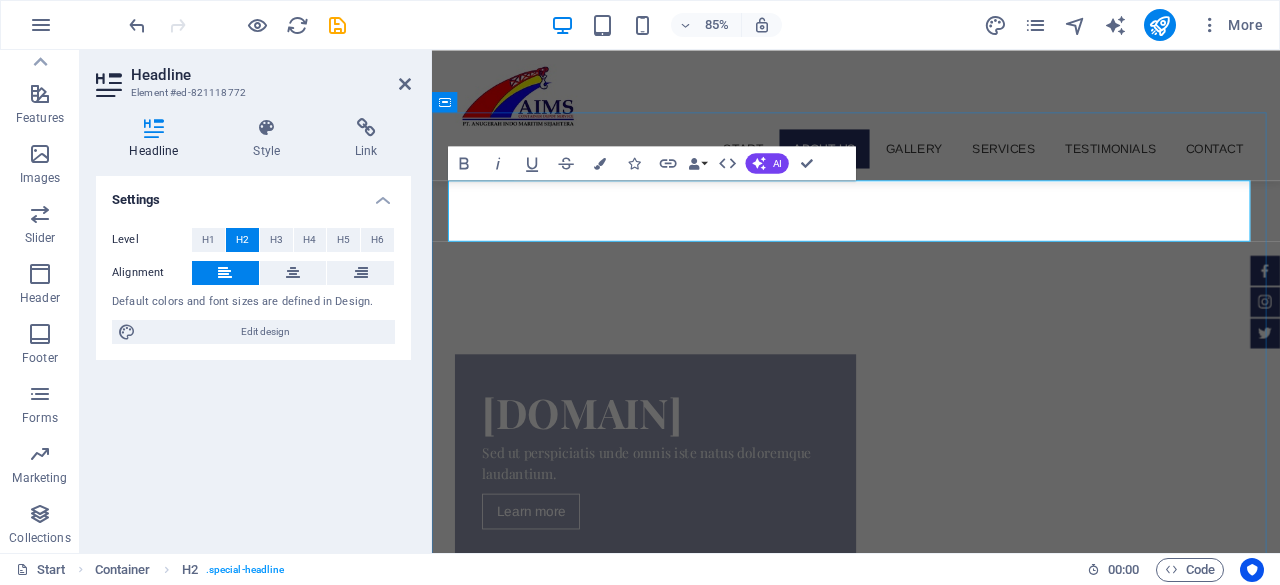 click on "About  us" at bounding box center [931, 842] 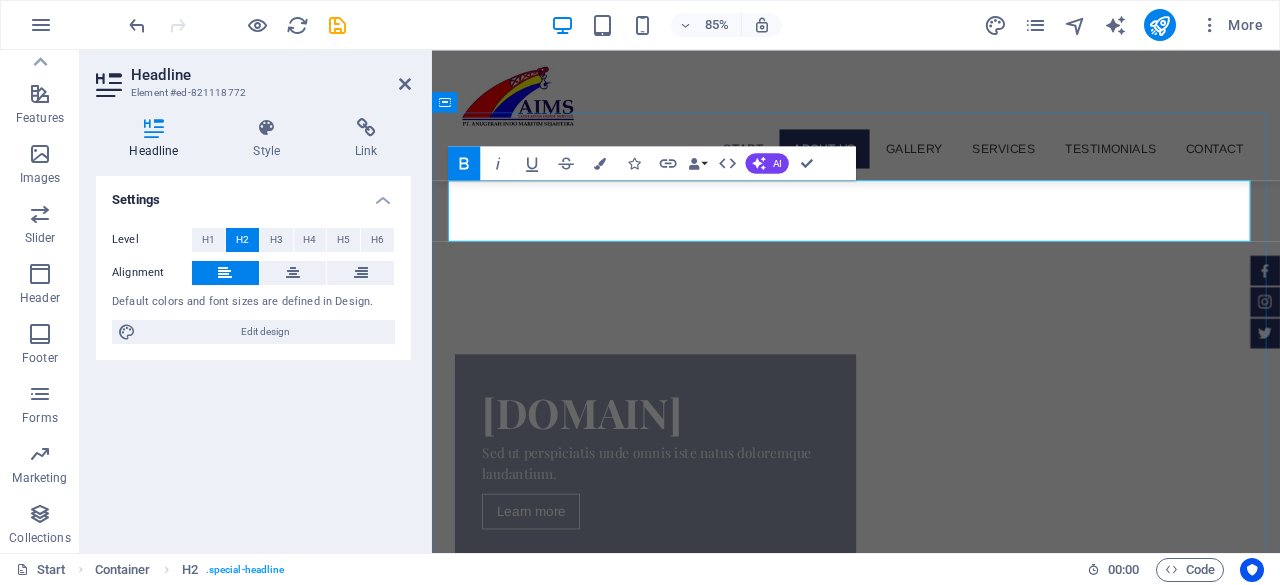 click on "About  us" at bounding box center [931, 842] 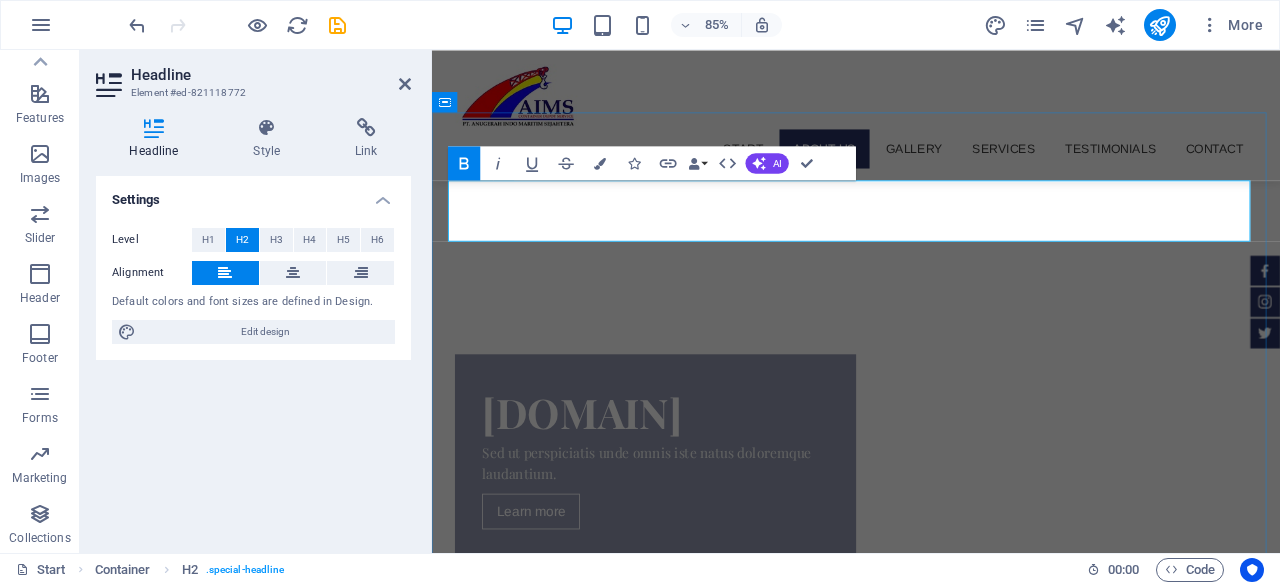 drag, startPoint x: 987, startPoint y: 243, endPoint x: 1053, endPoint y: 241, distance: 66.0303 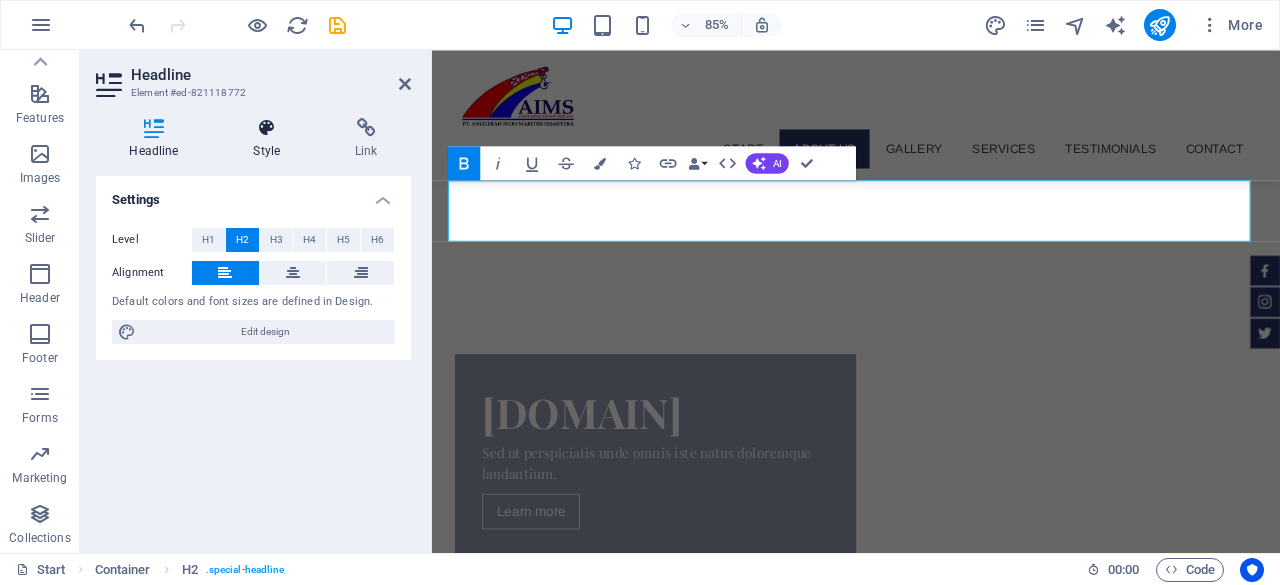 click on "Style" at bounding box center (271, 139) 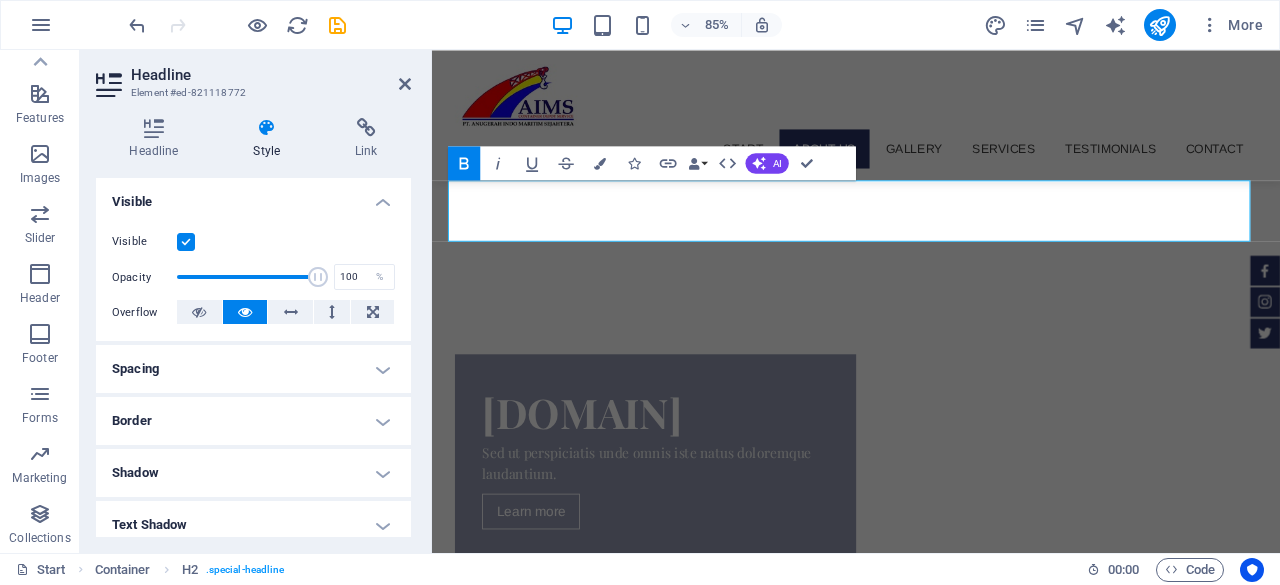 scroll, scrollTop: 0, scrollLeft: 0, axis: both 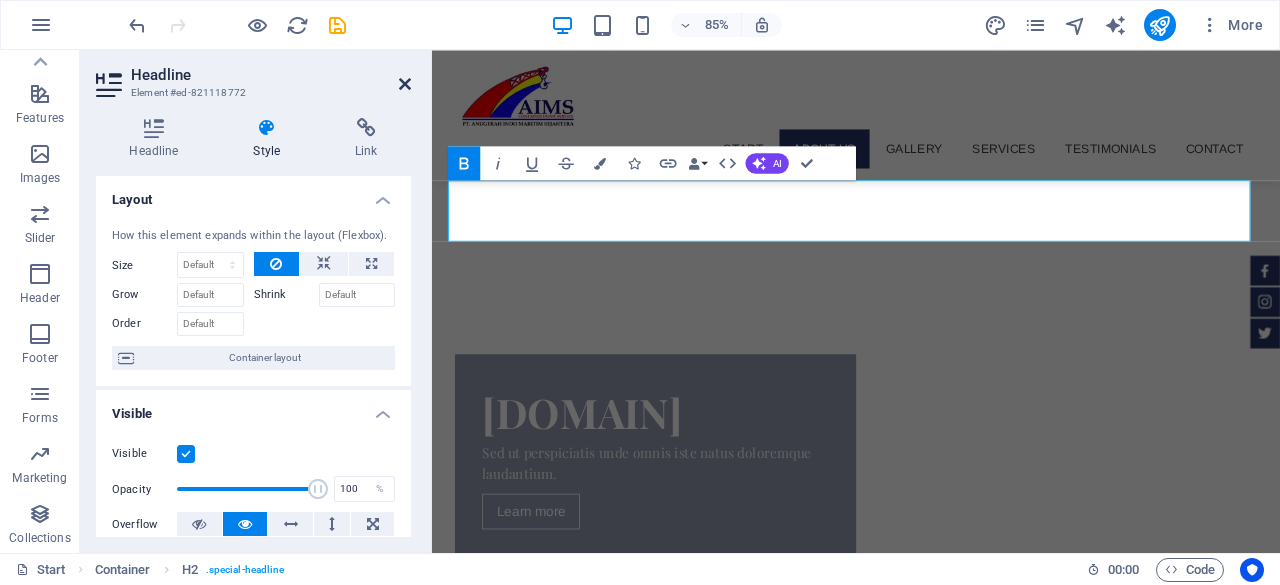 drag, startPoint x: 405, startPoint y: 85, endPoint x: 450, endPoint y: 195, distance: 118.84864 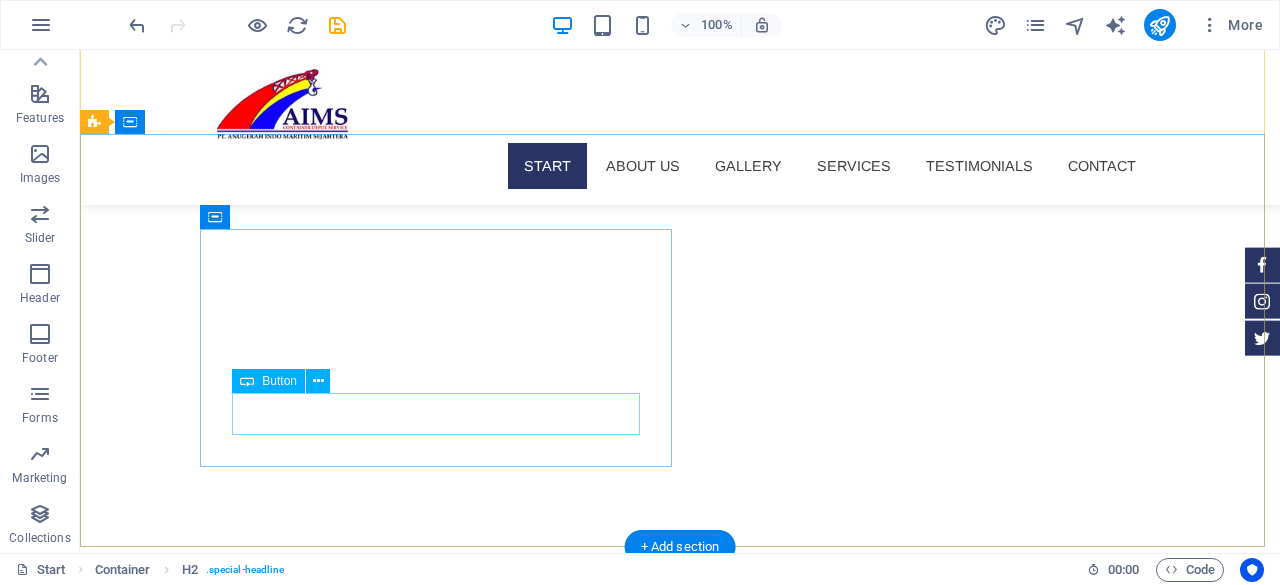 scroll, scrollTop: 0, scrollLeft: 0, axis: both 